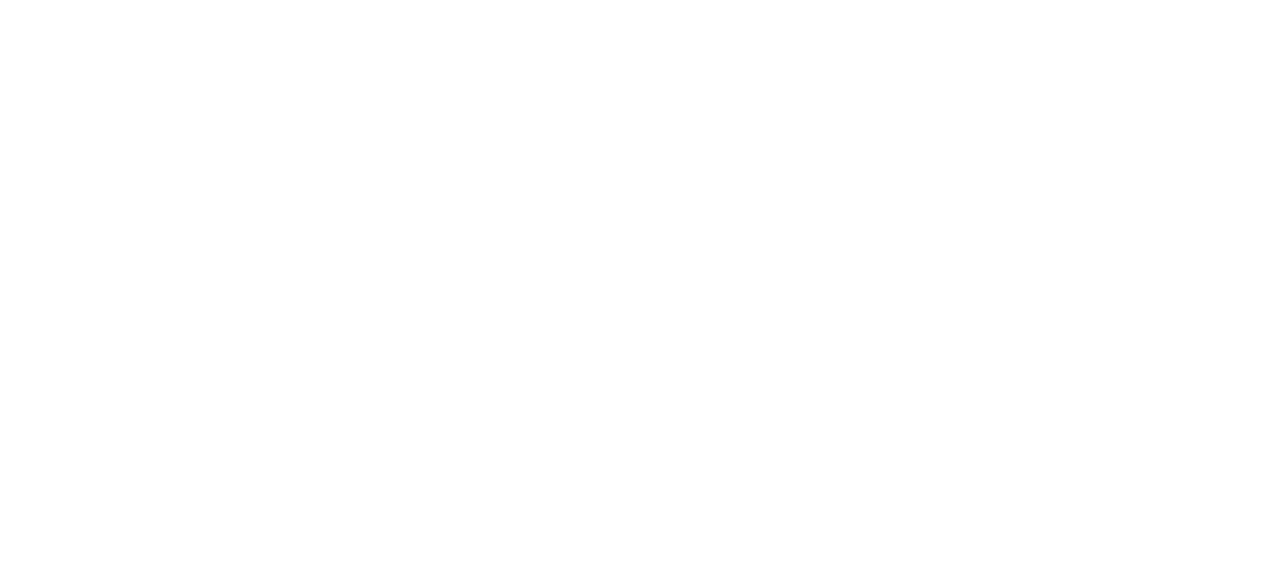 scroll, scrollTop: 0, scrollLeft: 0, axis: both 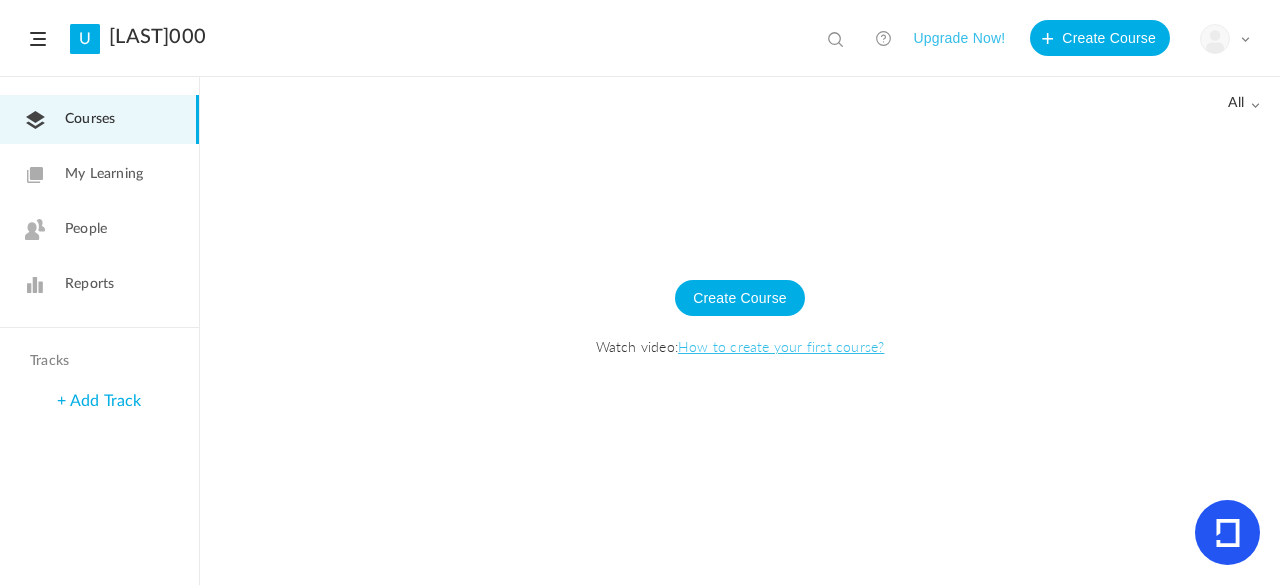 click on "My Learning" 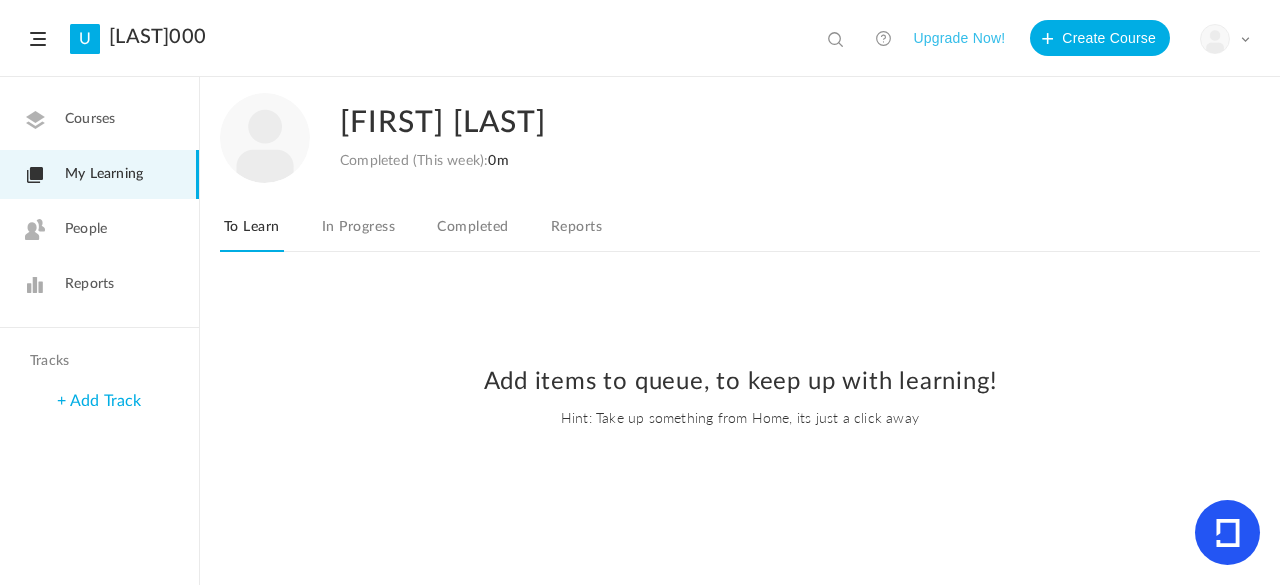 click on "In Progress" 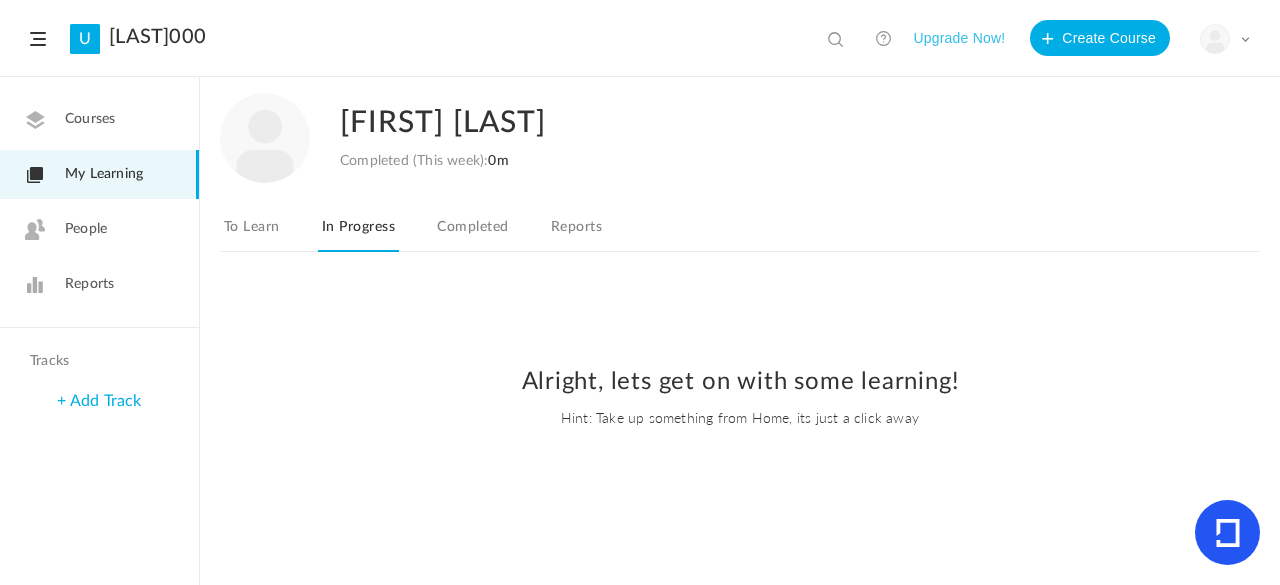 click on "Courses" 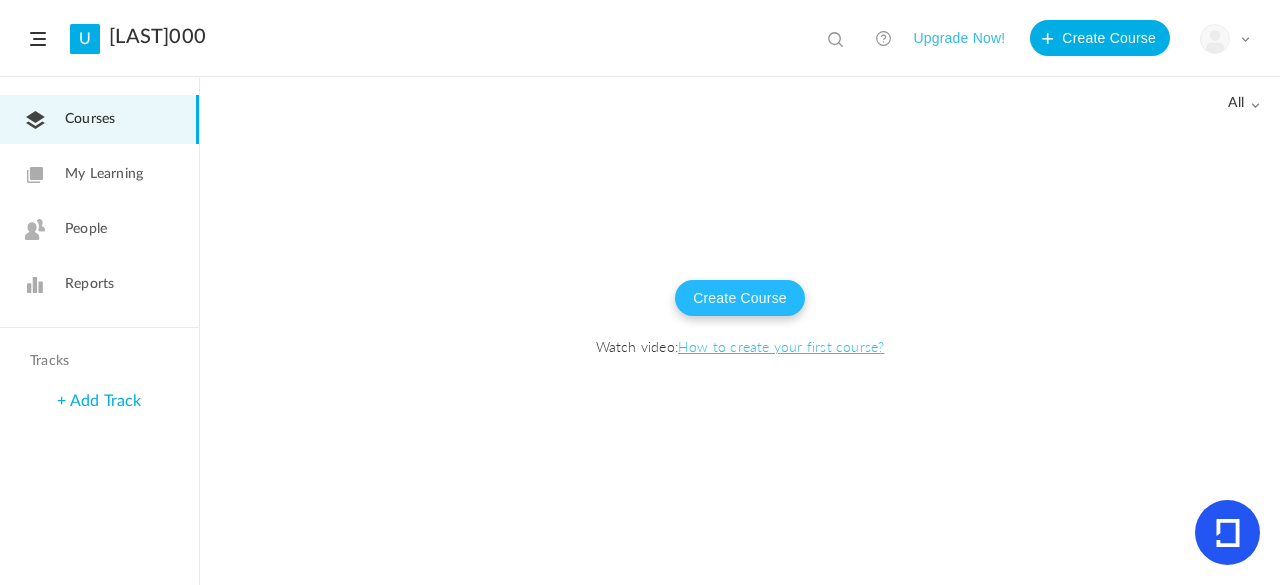 click on "Create Course" 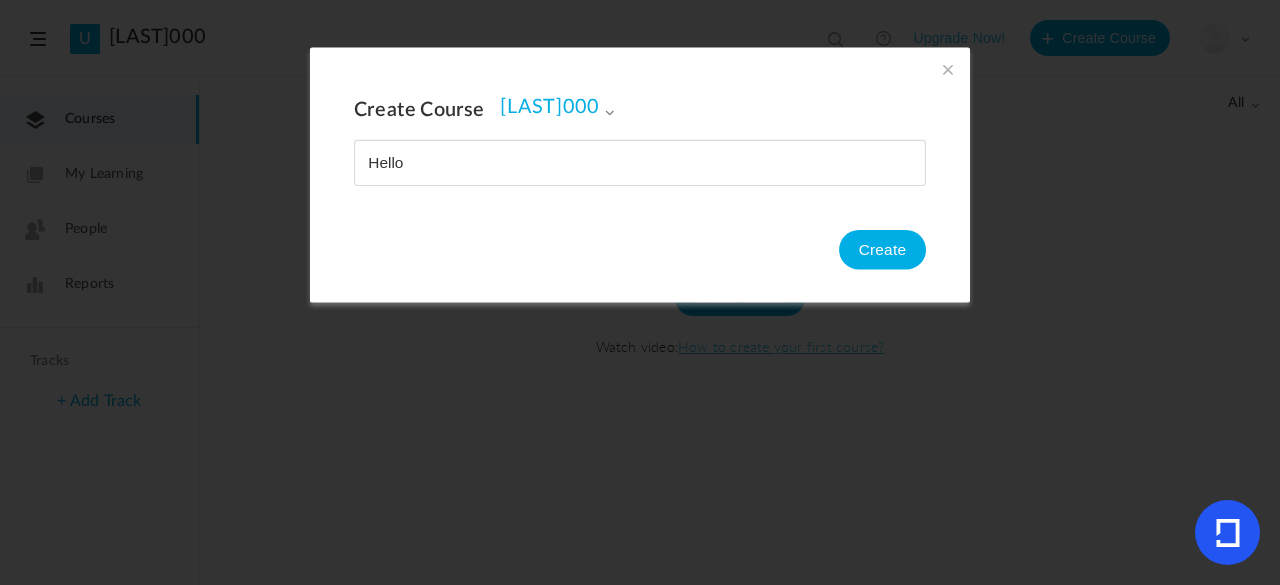 type on "Hello" 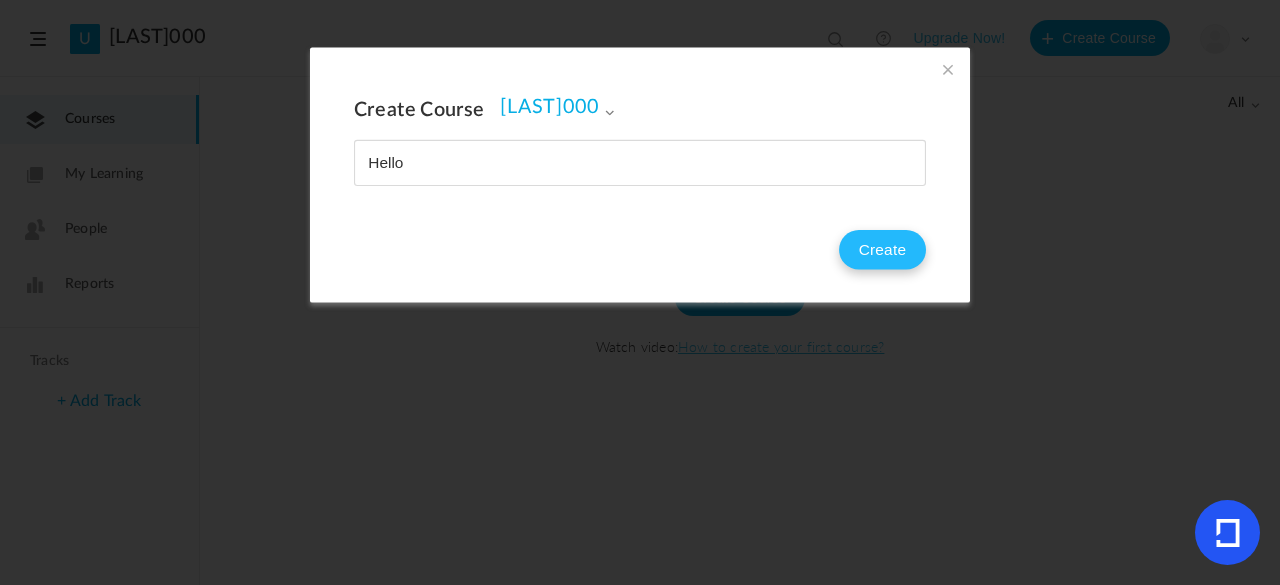 click on "Create" at bounding box center (882, 250) 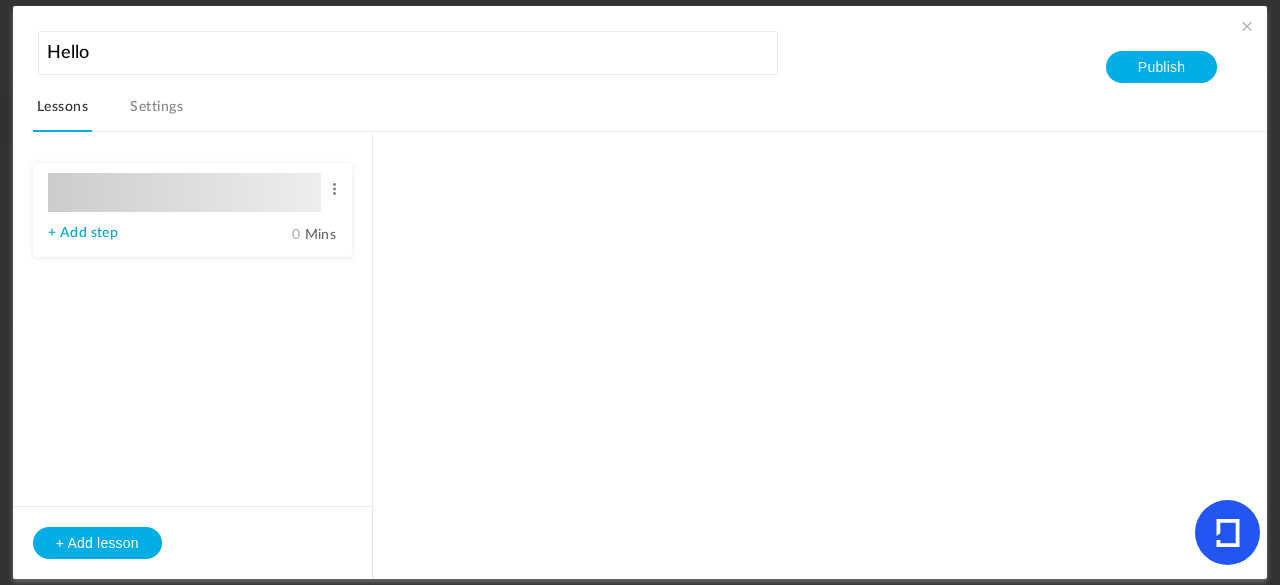 type on "Lesson 1" 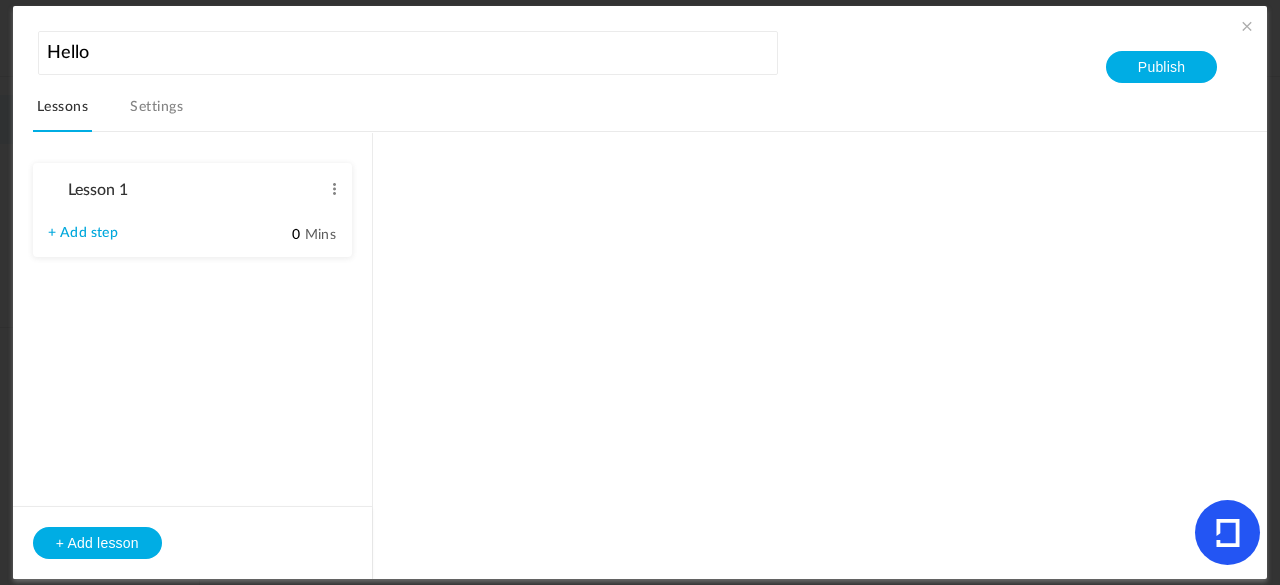 type on "Step 1" 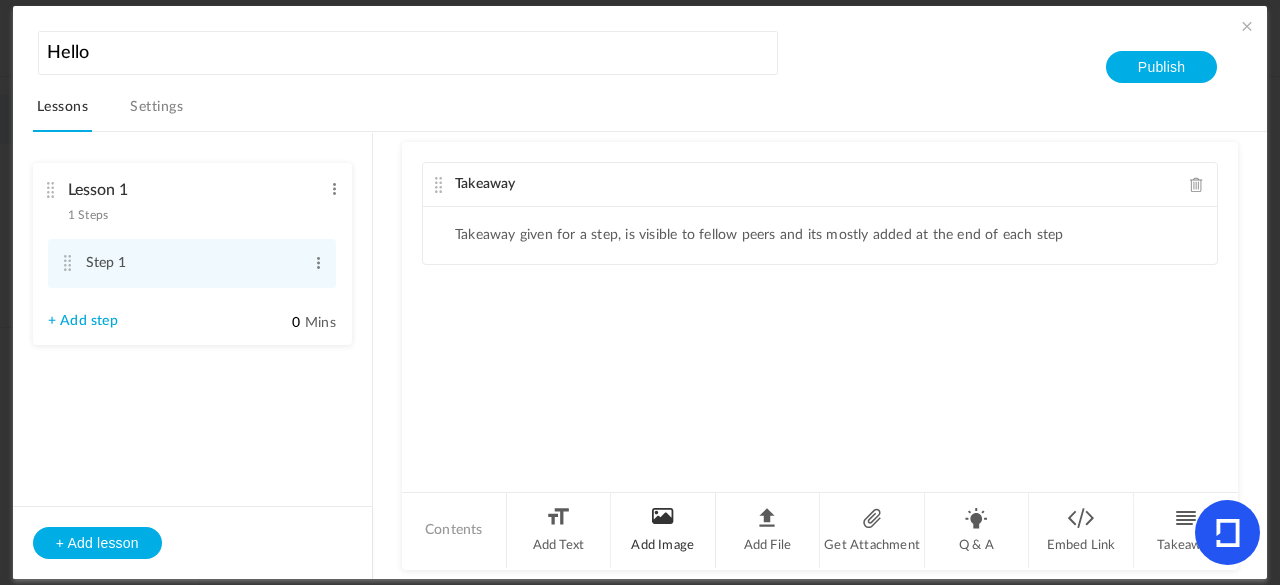 click on "Add Image" 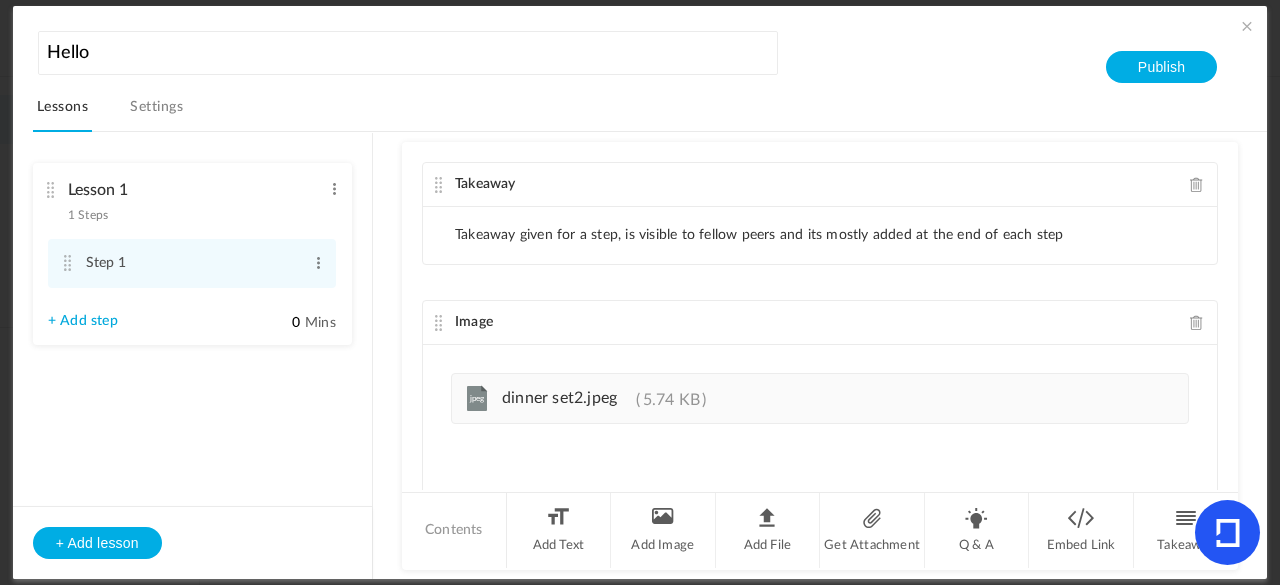 click on "Takeaway given for a step, is visible to fellow peers and its mostly added at the end of each step" 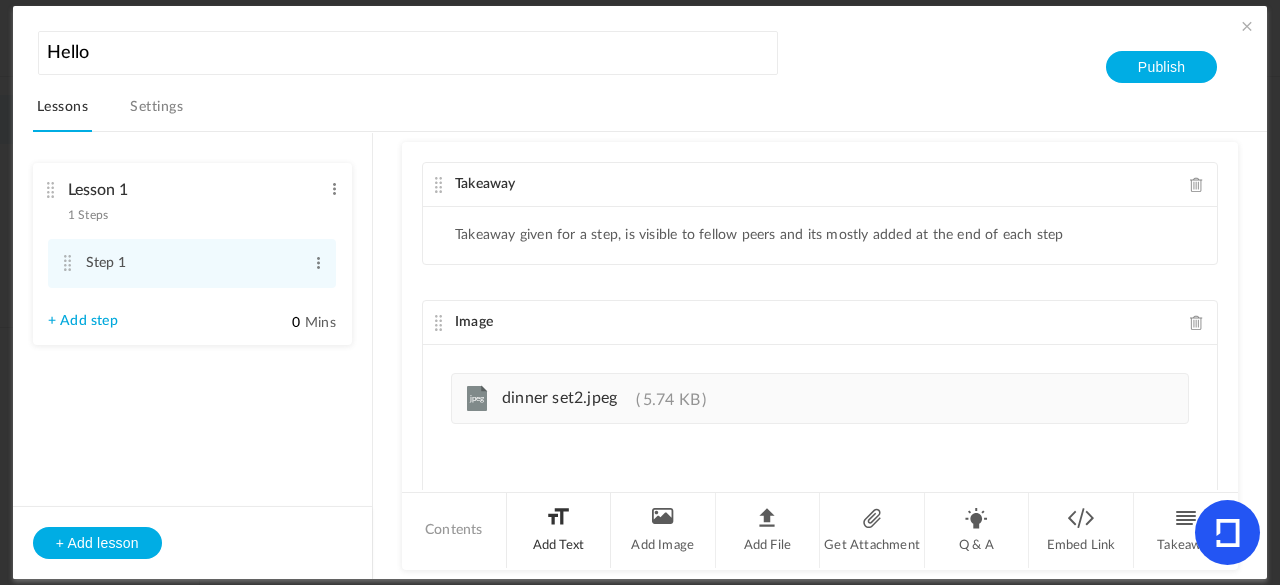 click on "Add Text" 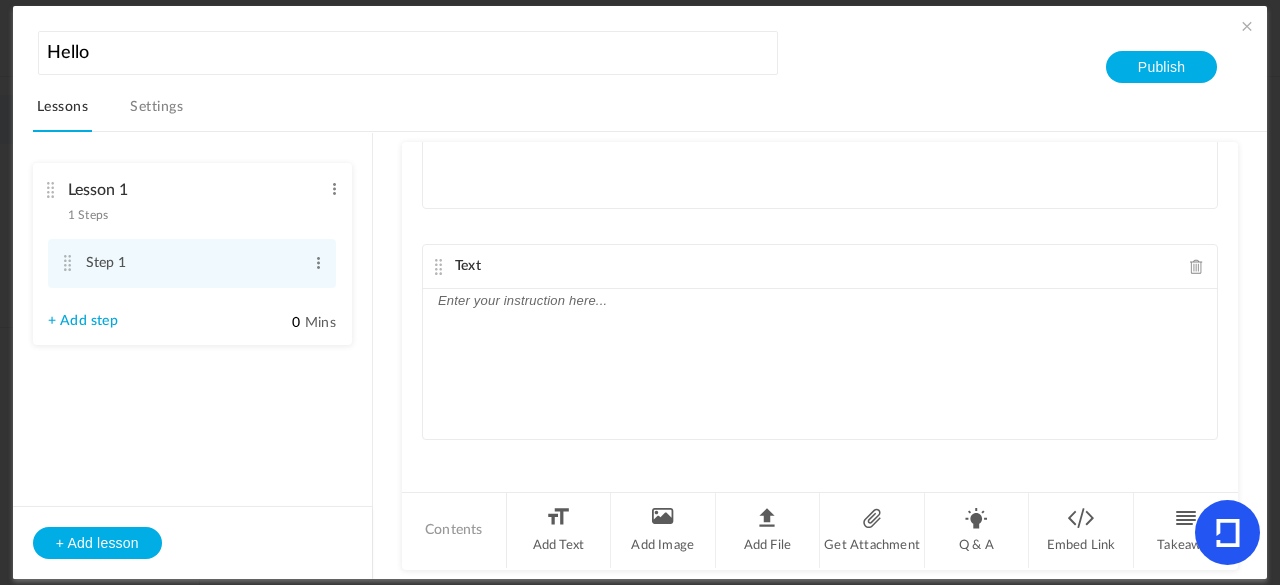click 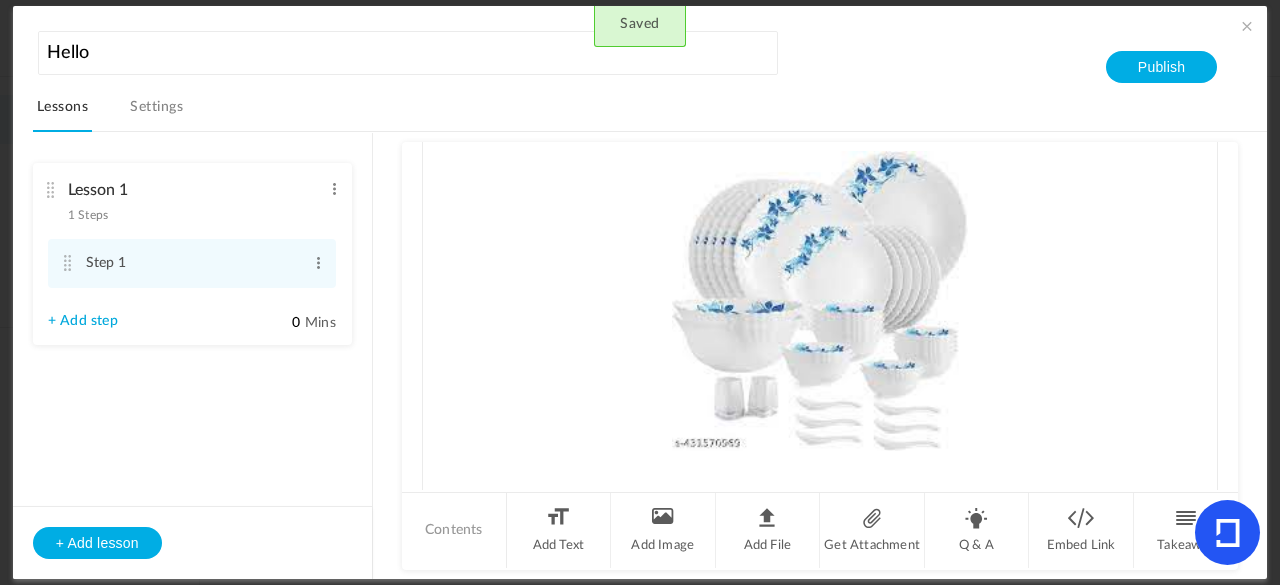 scroll, scrollTop: 522, scrollLeft: 0, axis: vertical 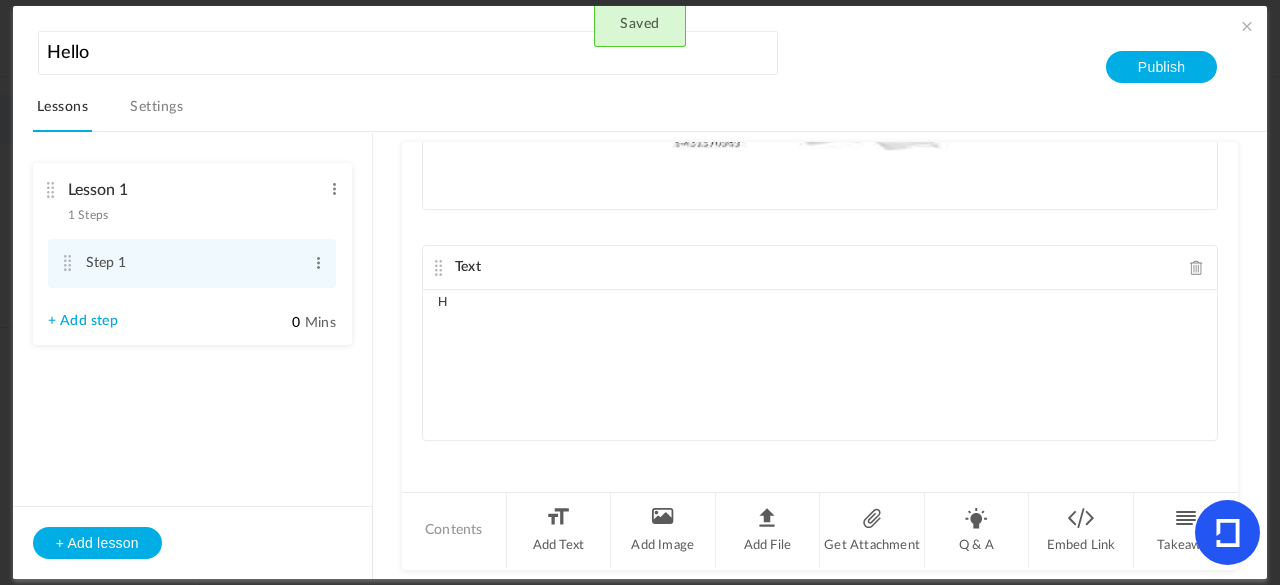 type 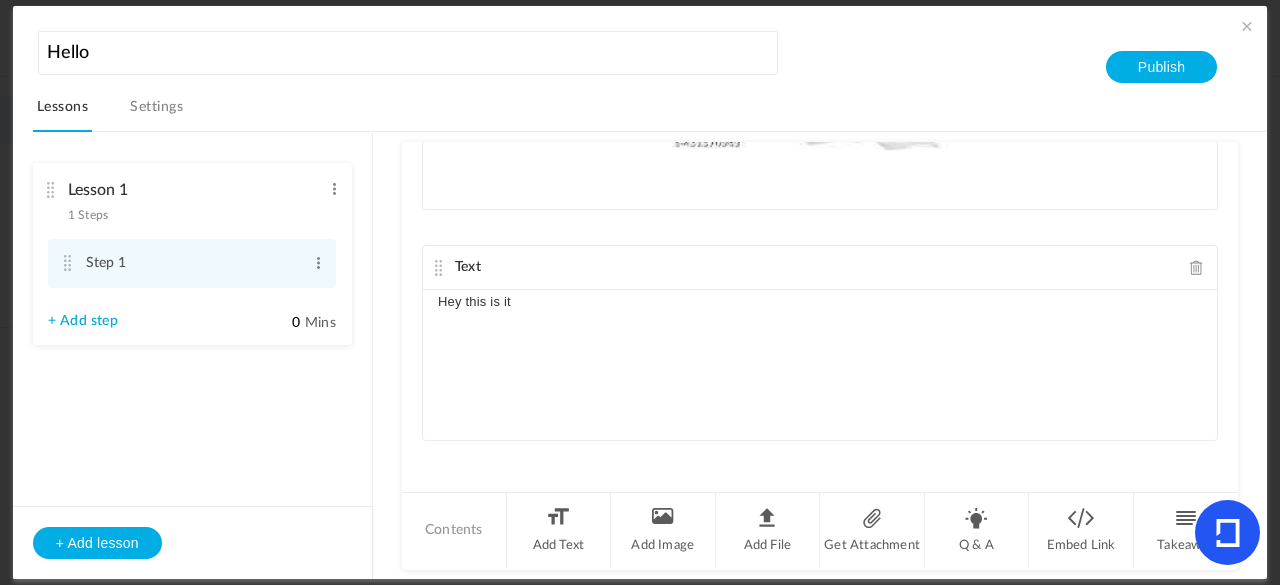 click on "Text" 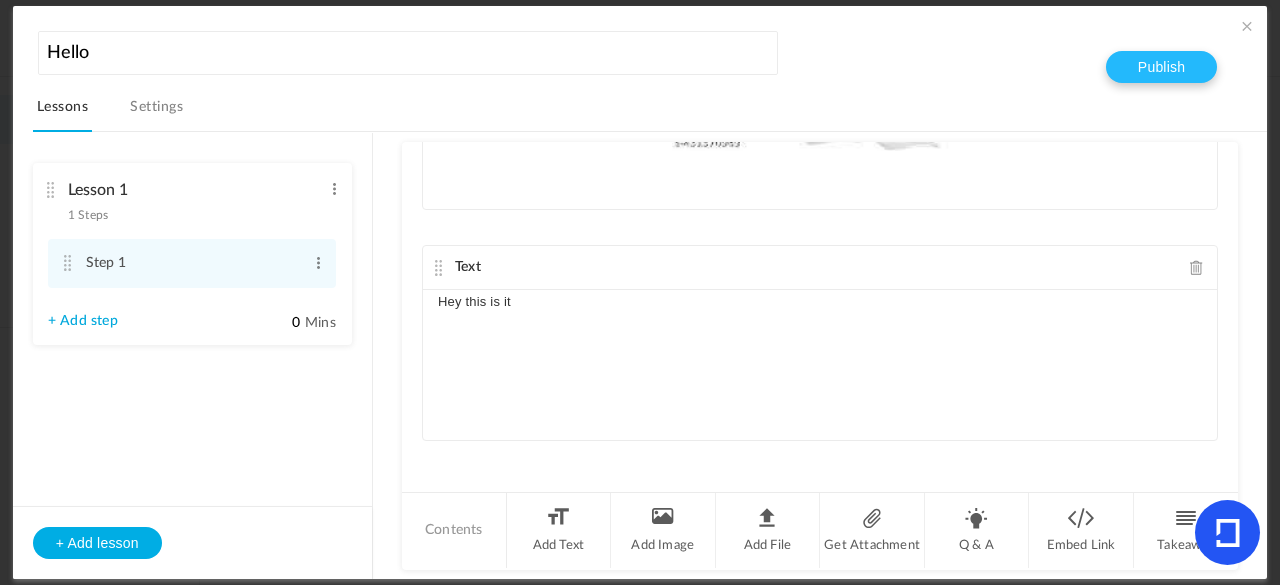 click on "Publish" at bounding box center (1161, 67) 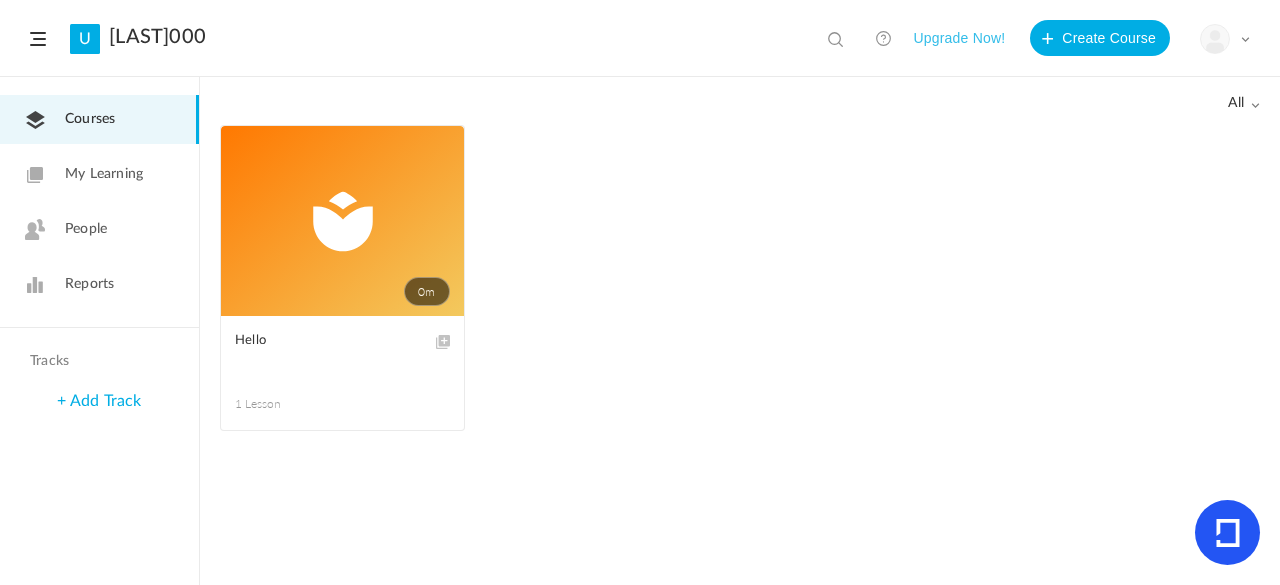 click on "My Learning" 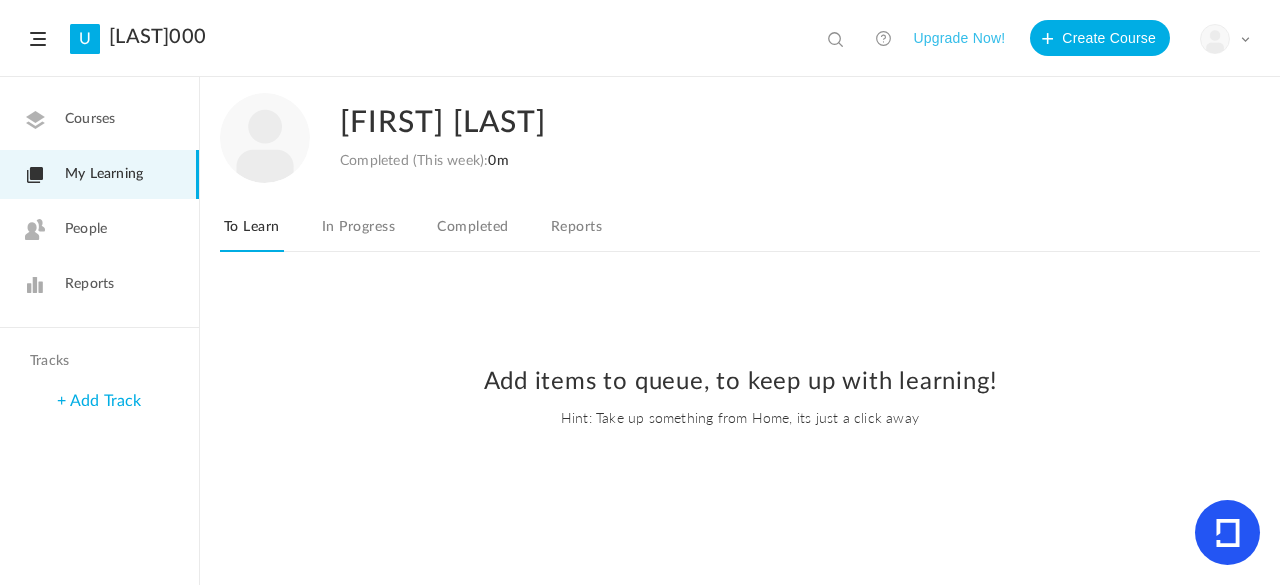 click on "In Progress" 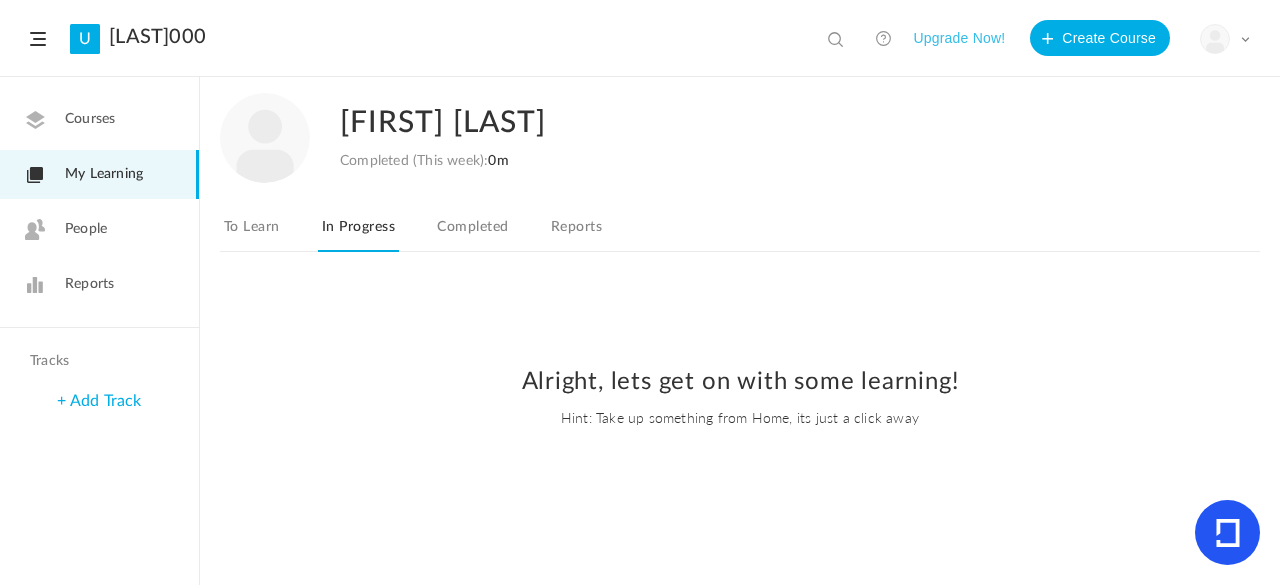 click on "Reports" 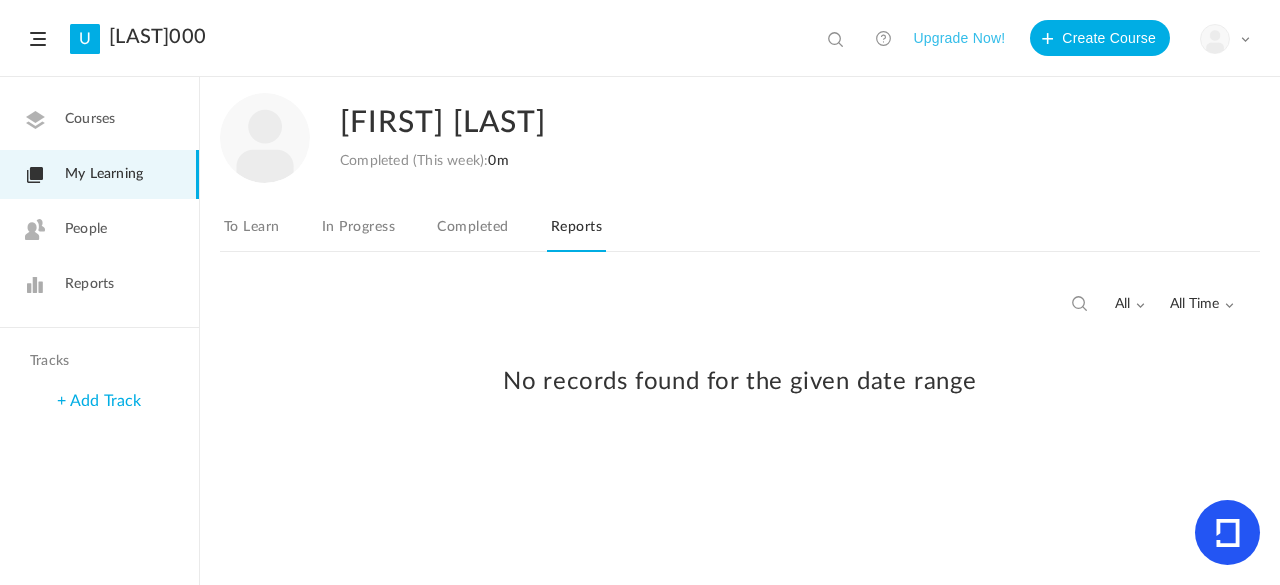 click on "Completed" 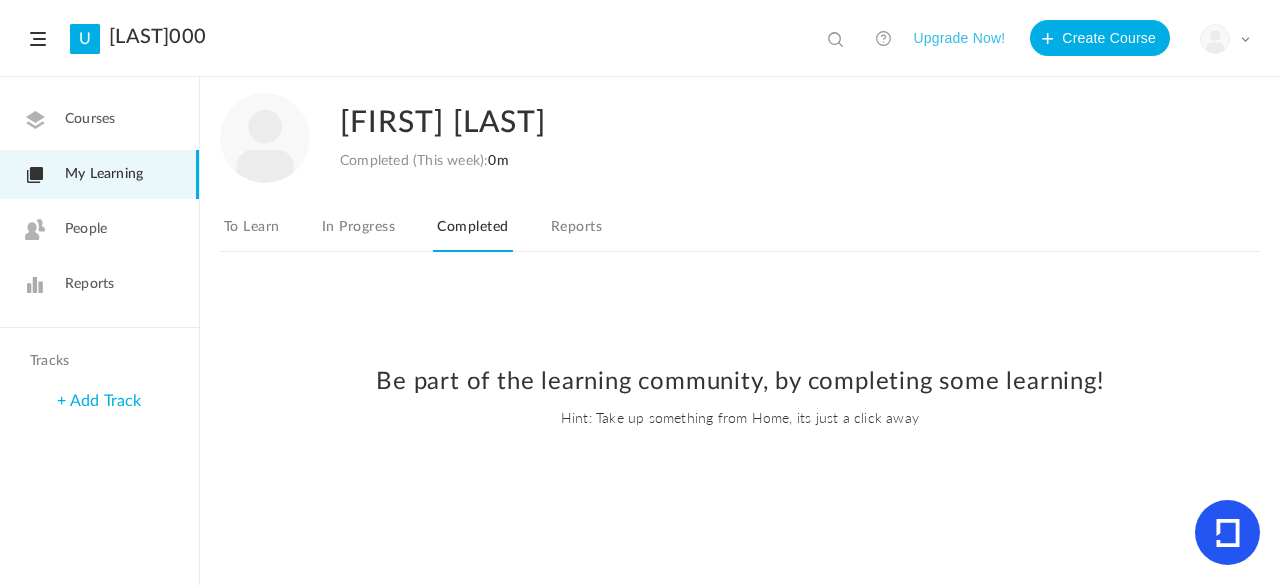 click on "People" 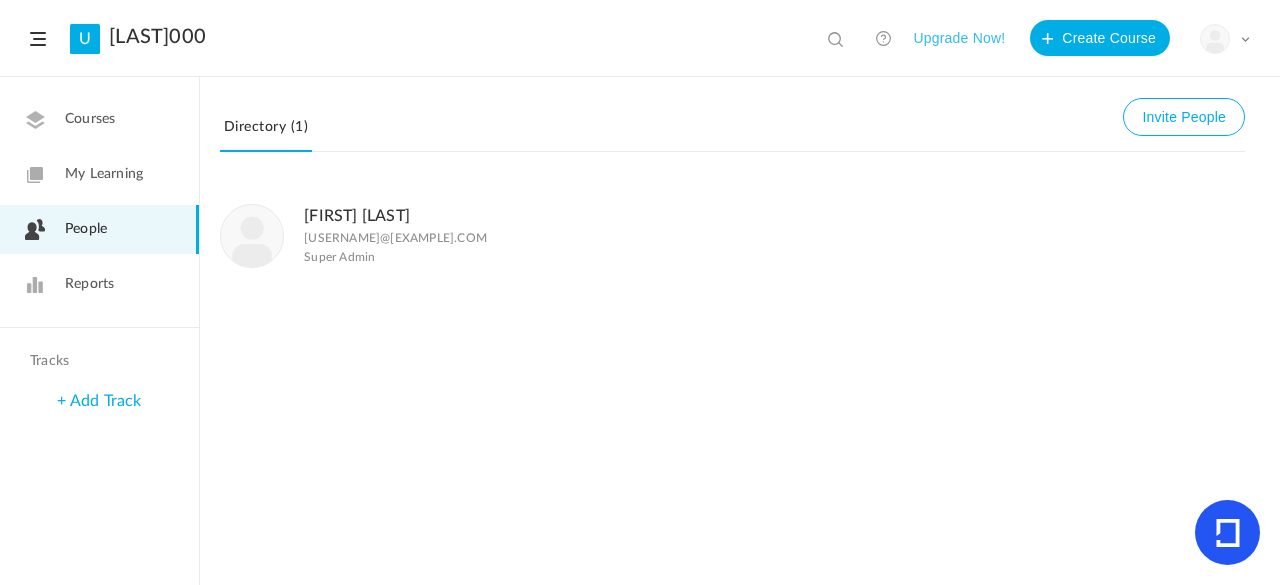 click on "Reports" 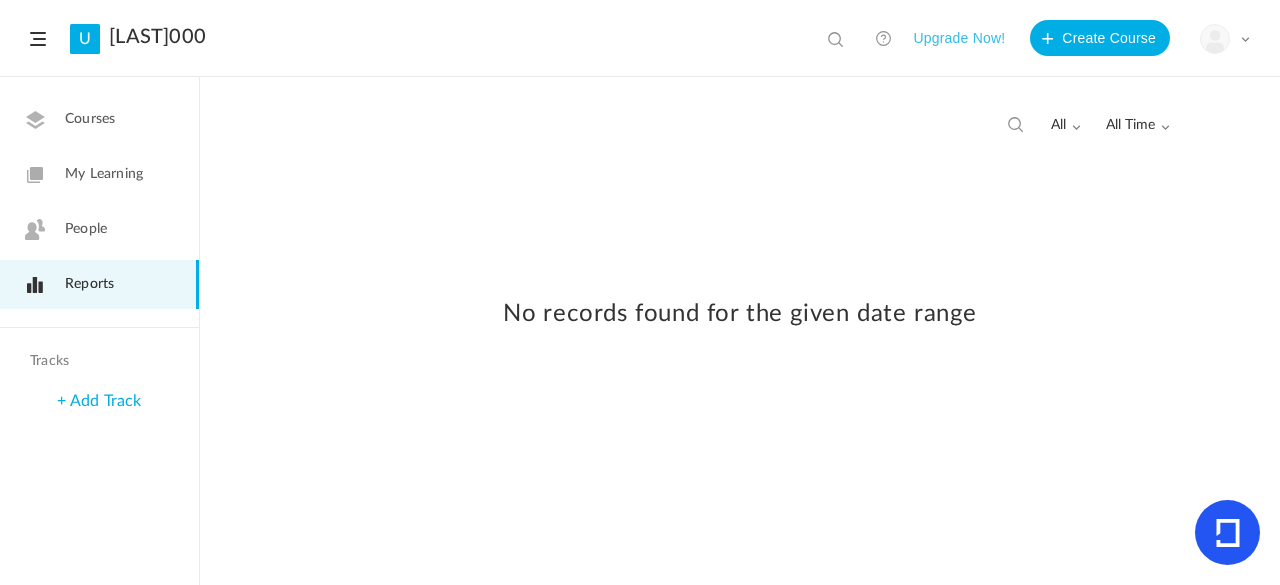 click on "My Profile
University Settings
Current Plan
Logout" 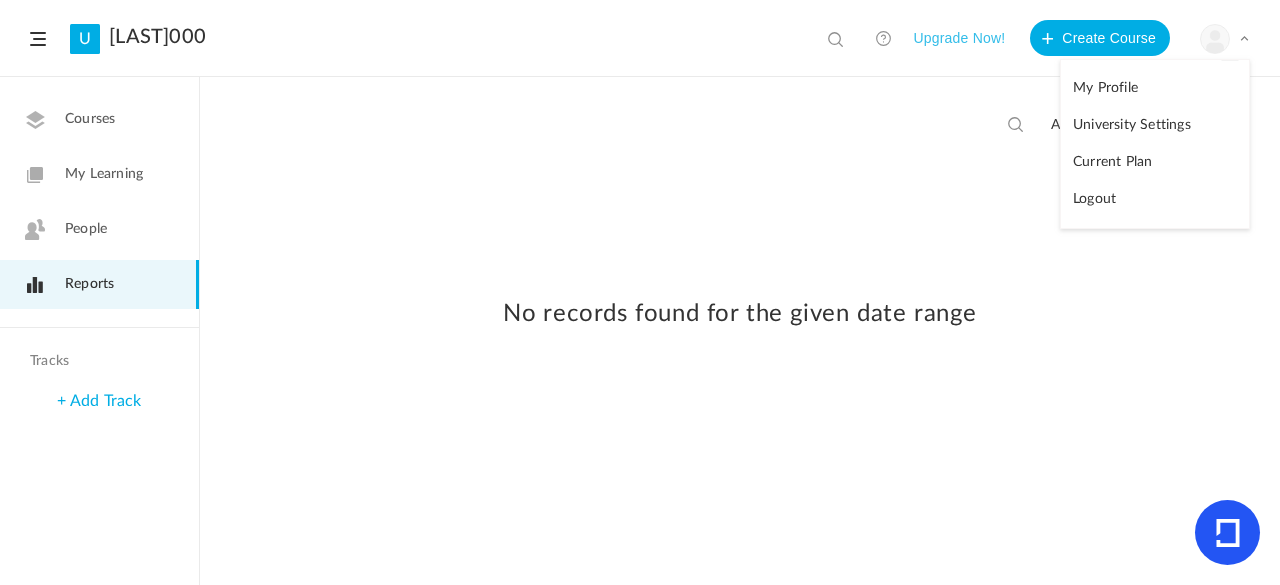 click on "Current Plan" 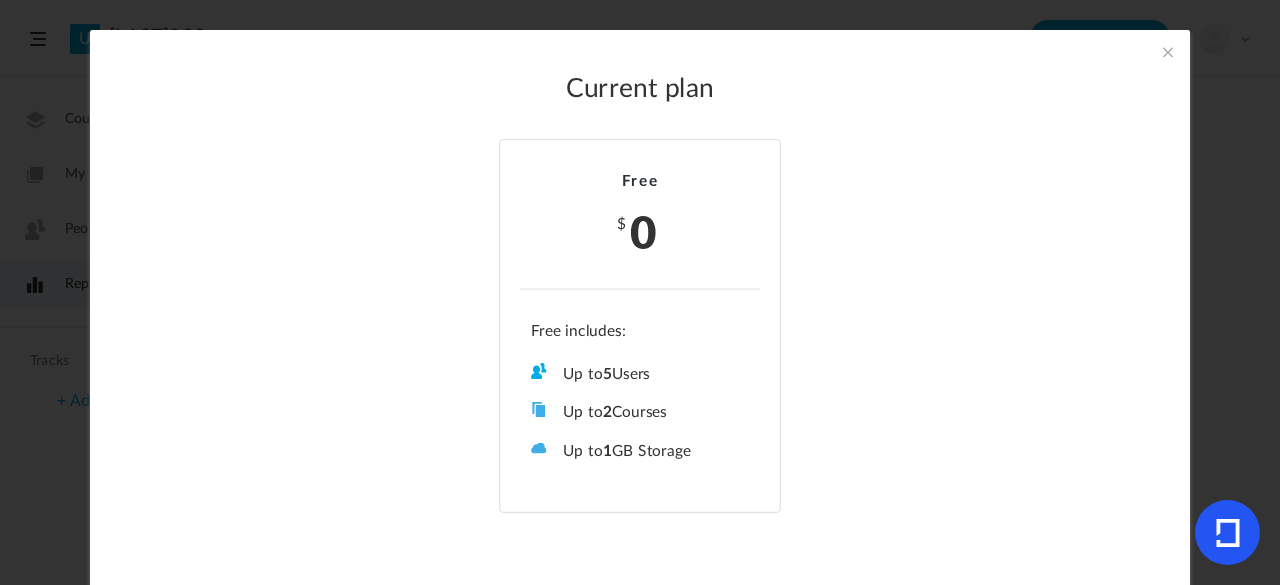 click at bounding box center [1168, 52] 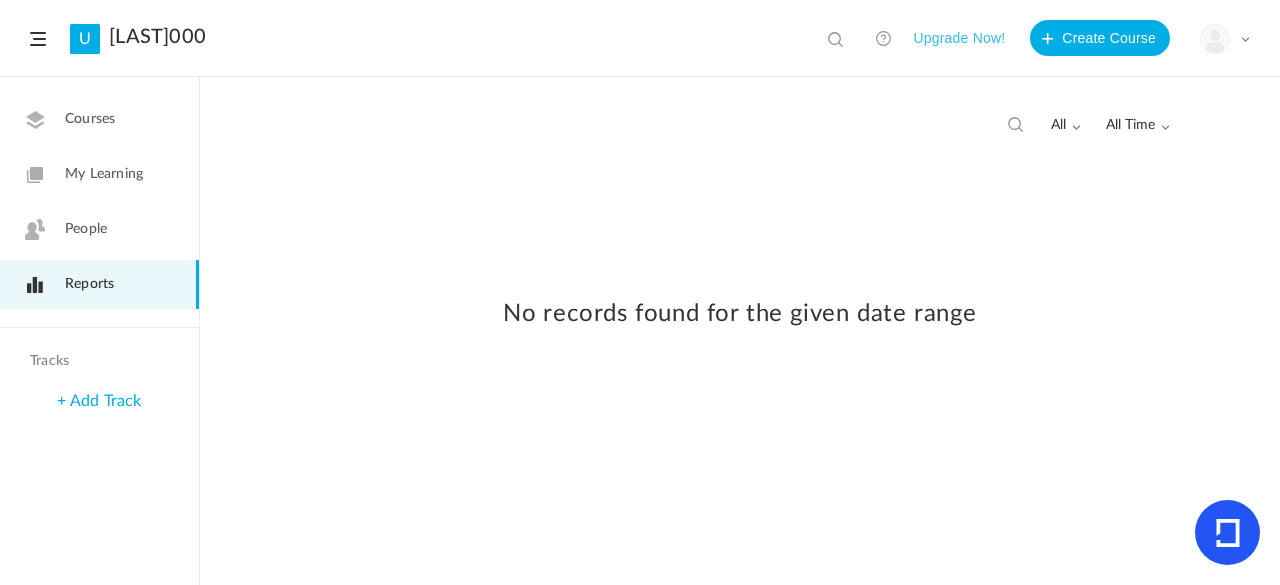 click 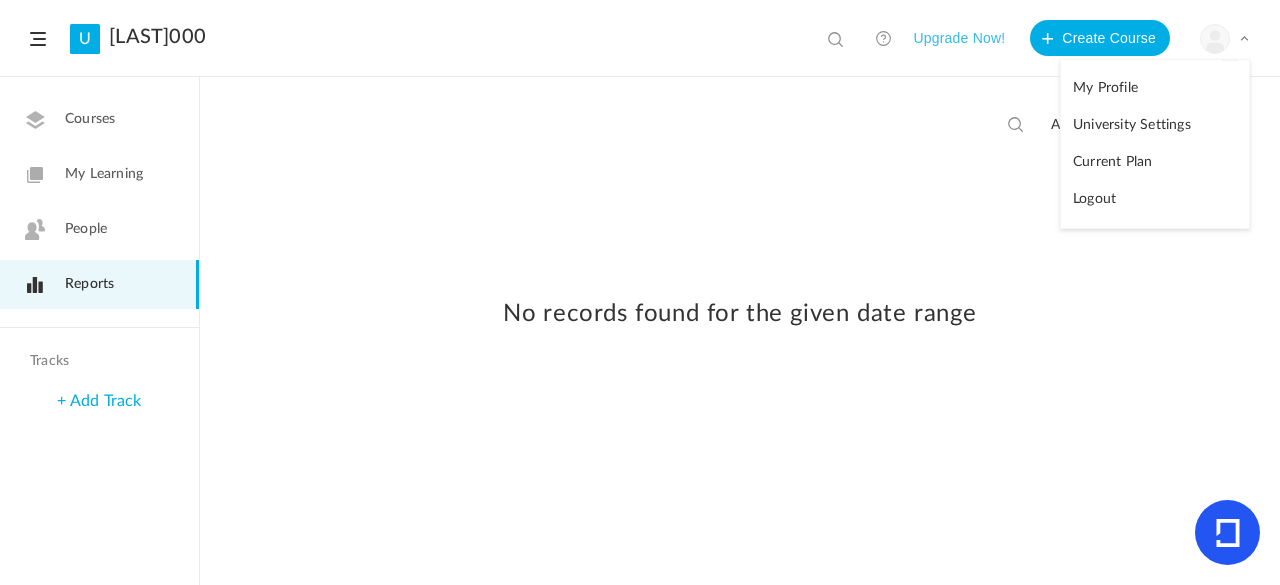 click on "University Settings" 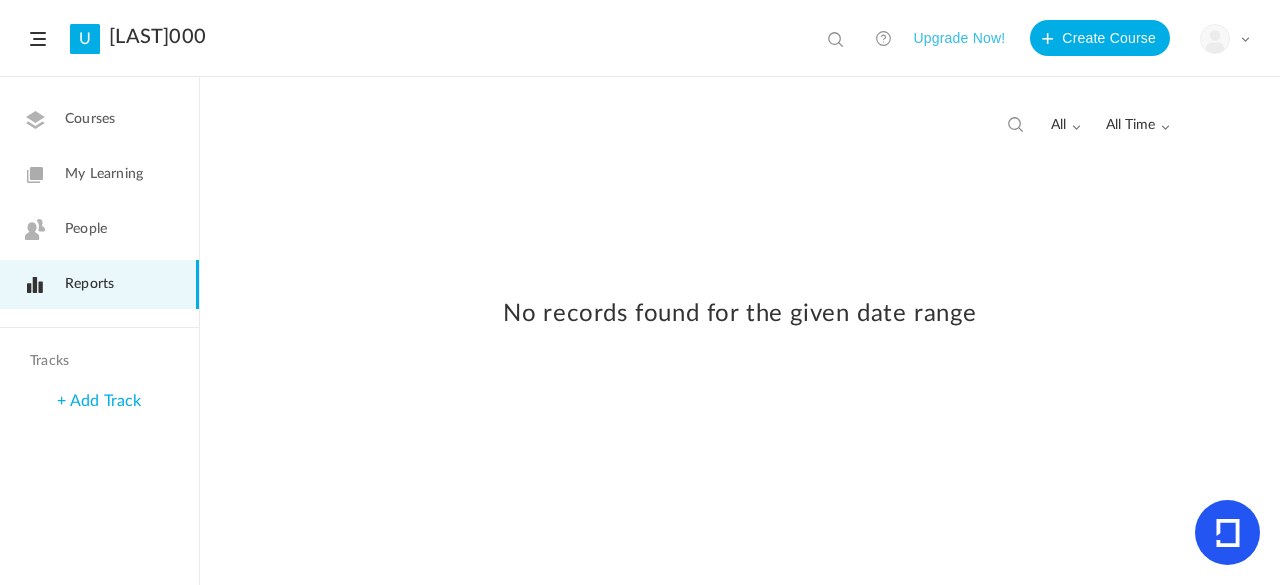 click on "U" 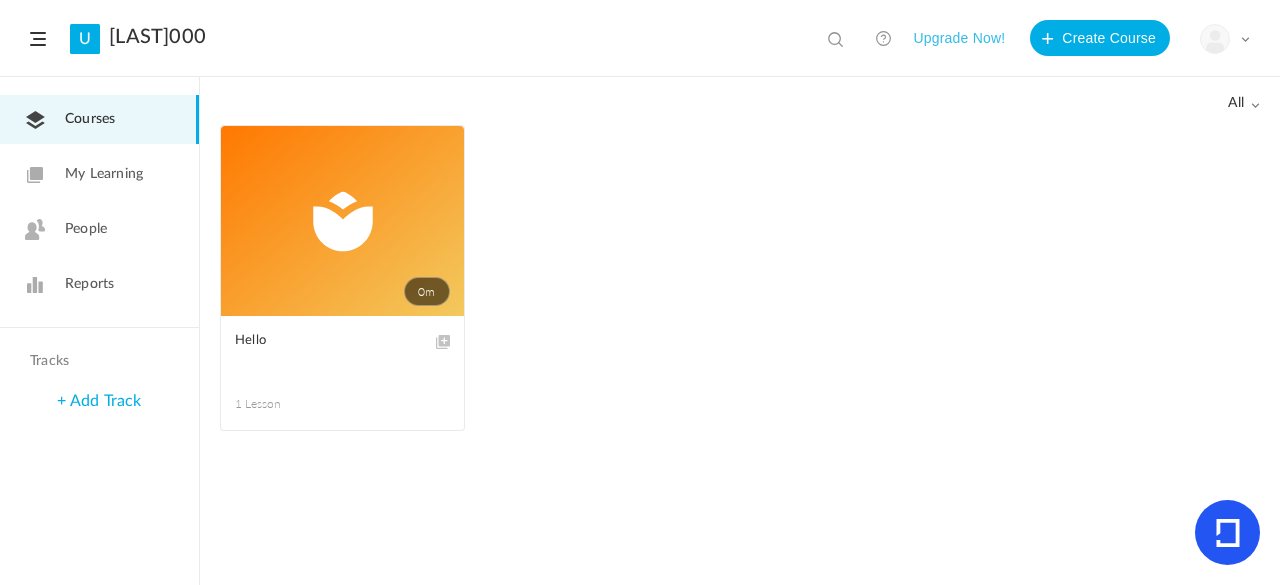 click on "U
Kaur000
View all
No results
Upgrade Now!
Create Course
My Profile
University Settings
Current Plan" 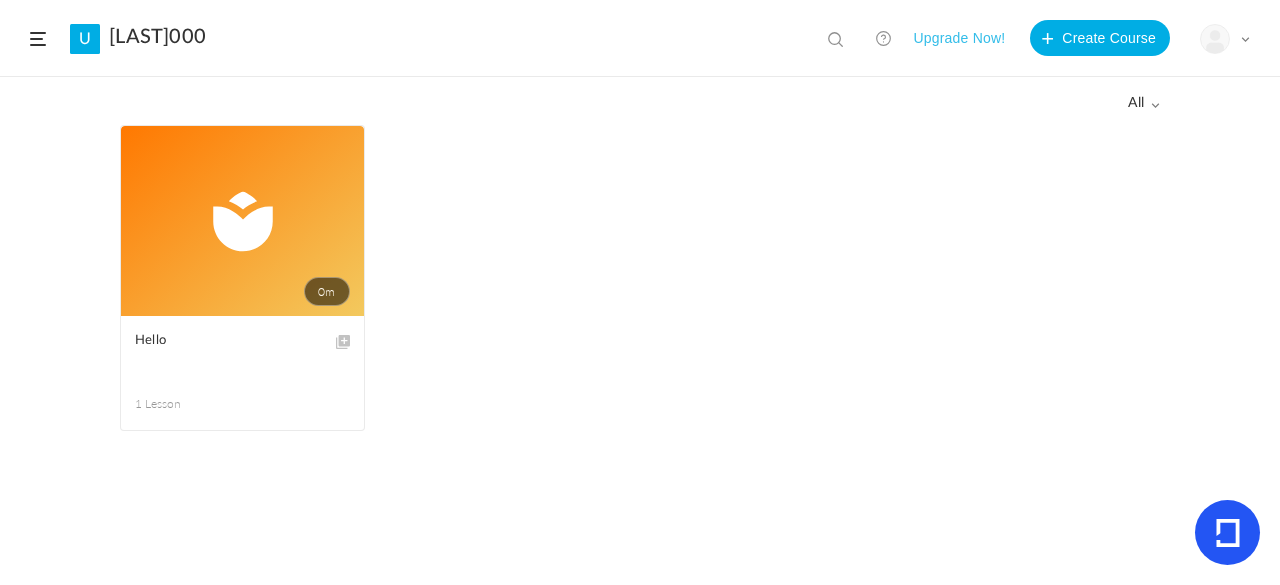 click 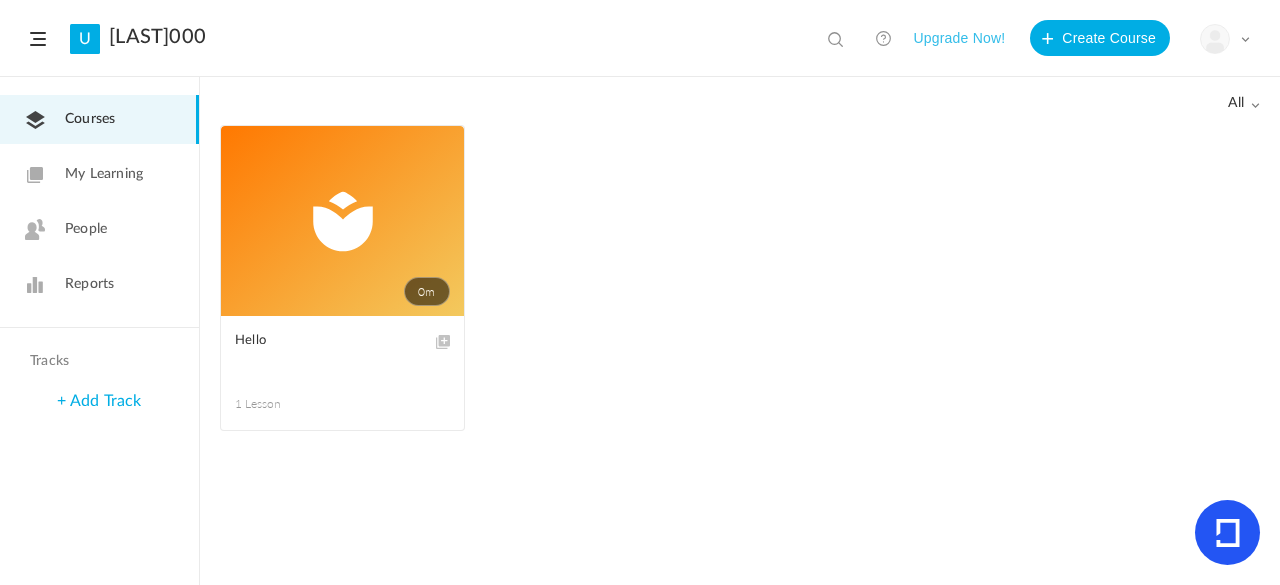 click on "[LAST]000" 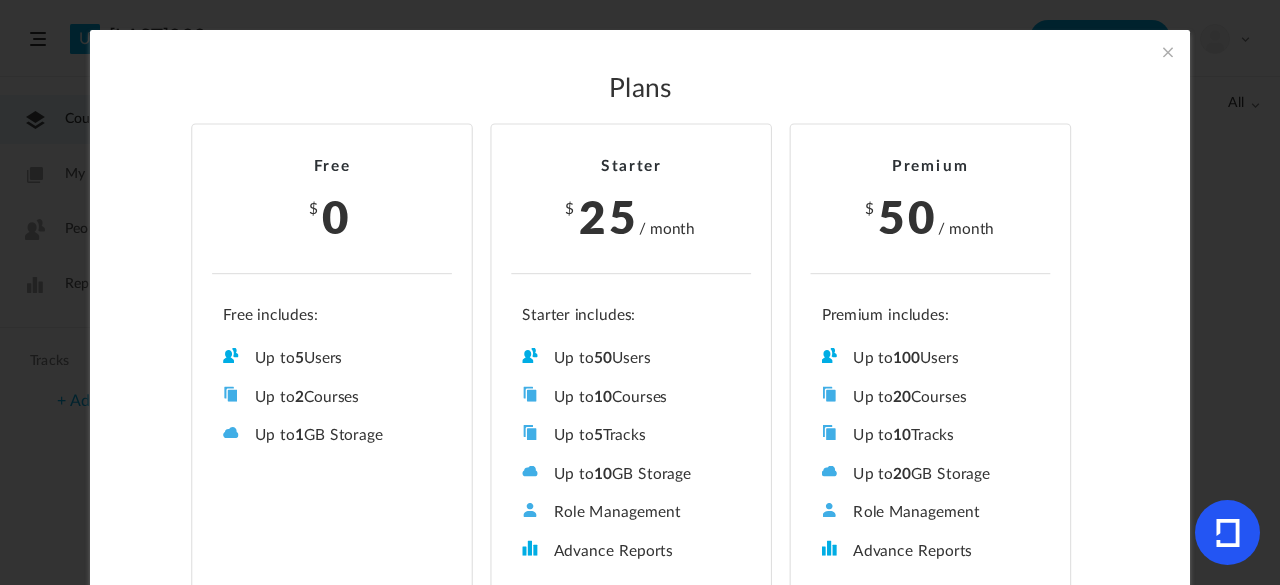 click at bounding box center [1168, 52] 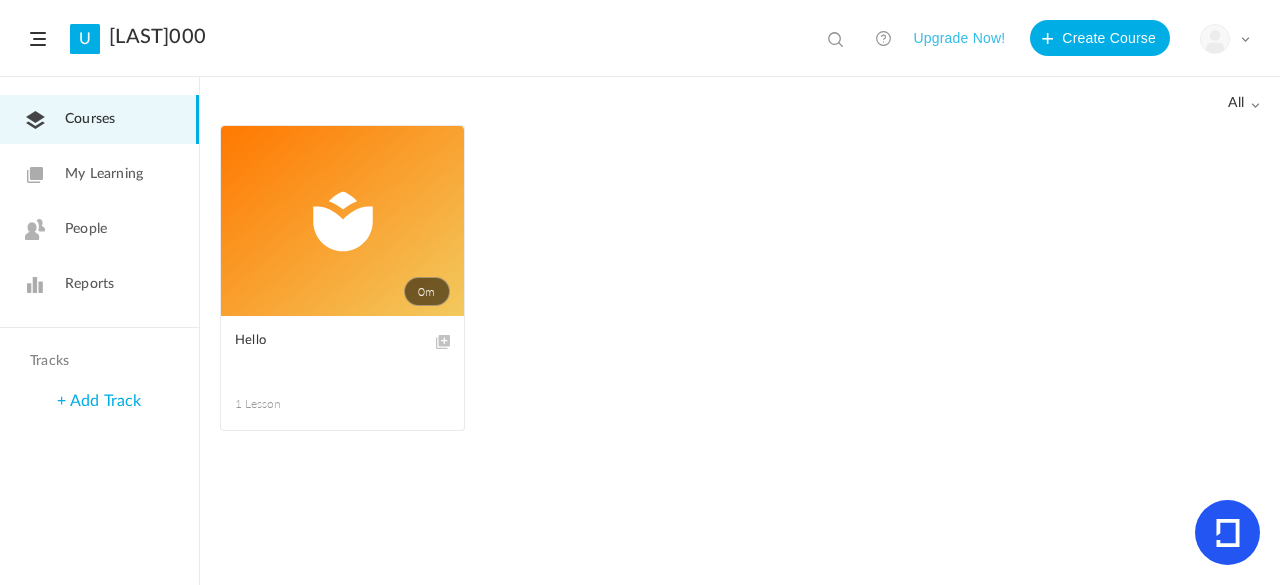 type 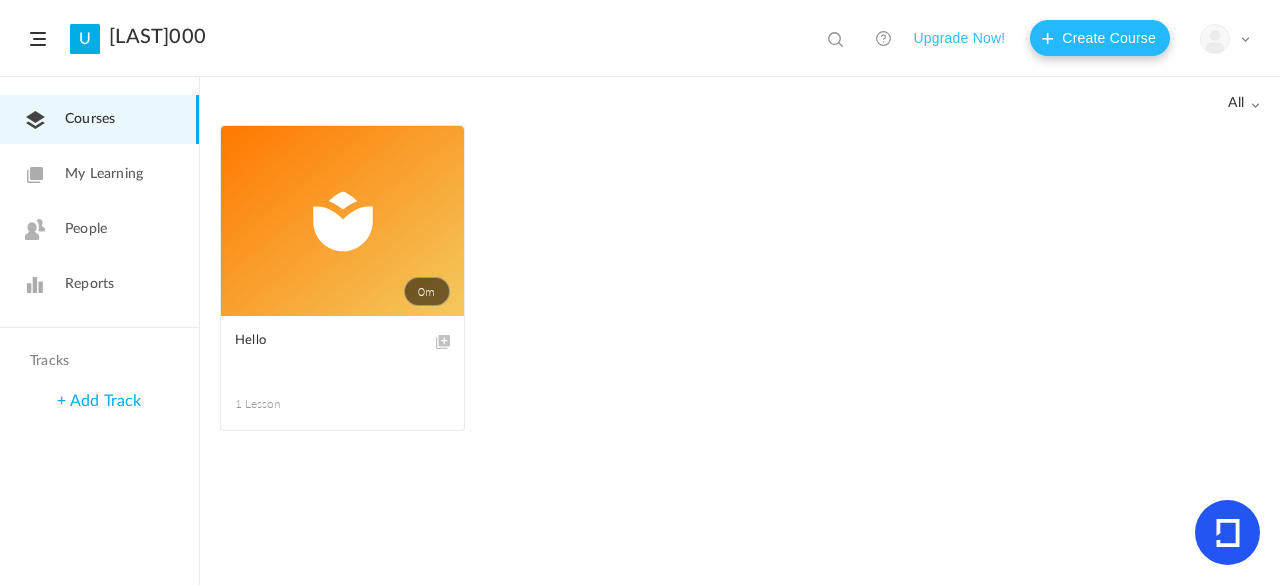 type 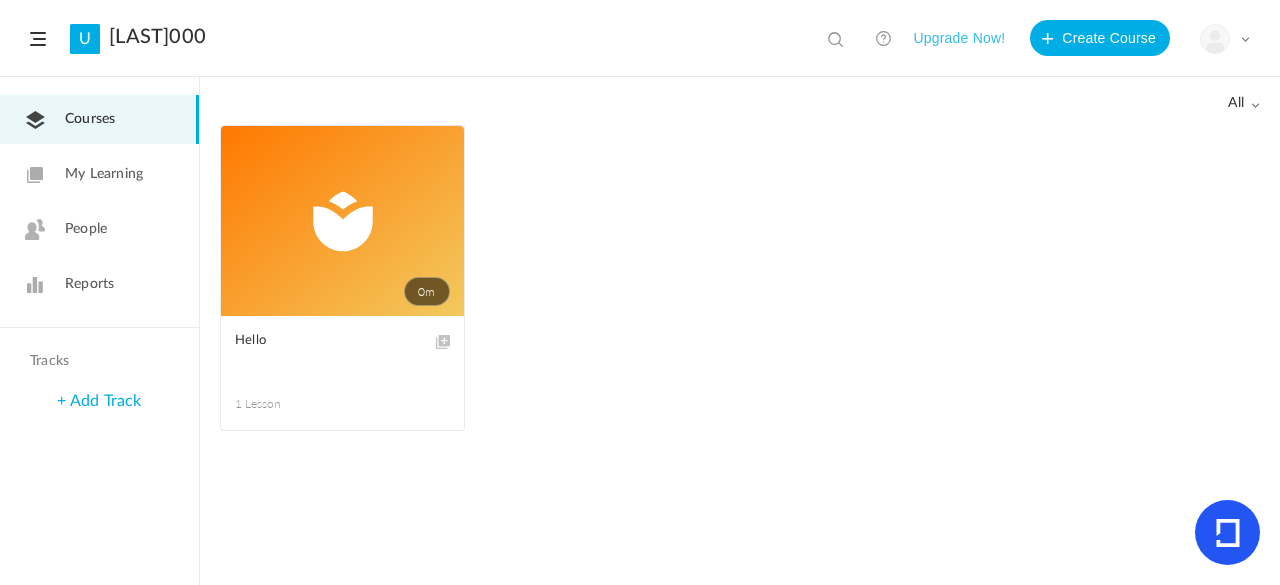 scroll, scrollTop: 118, scrollLeft: 0, axis: vertical 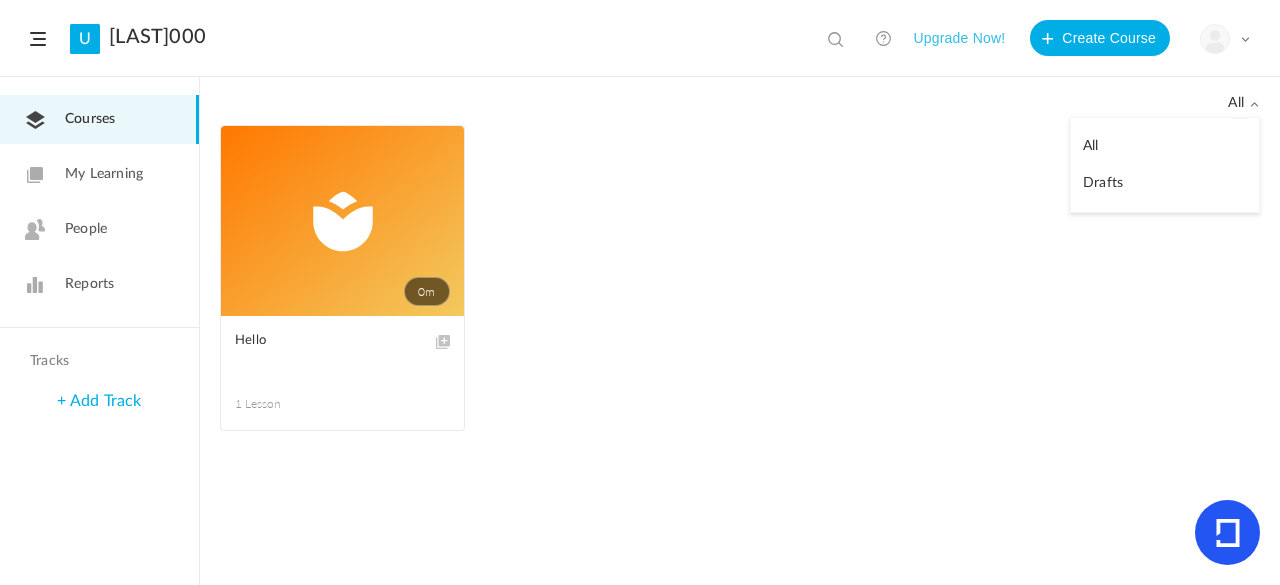 click on "0m
Edit
Delete Move to draft
Hello
1 Lesson
This course is no longer available" 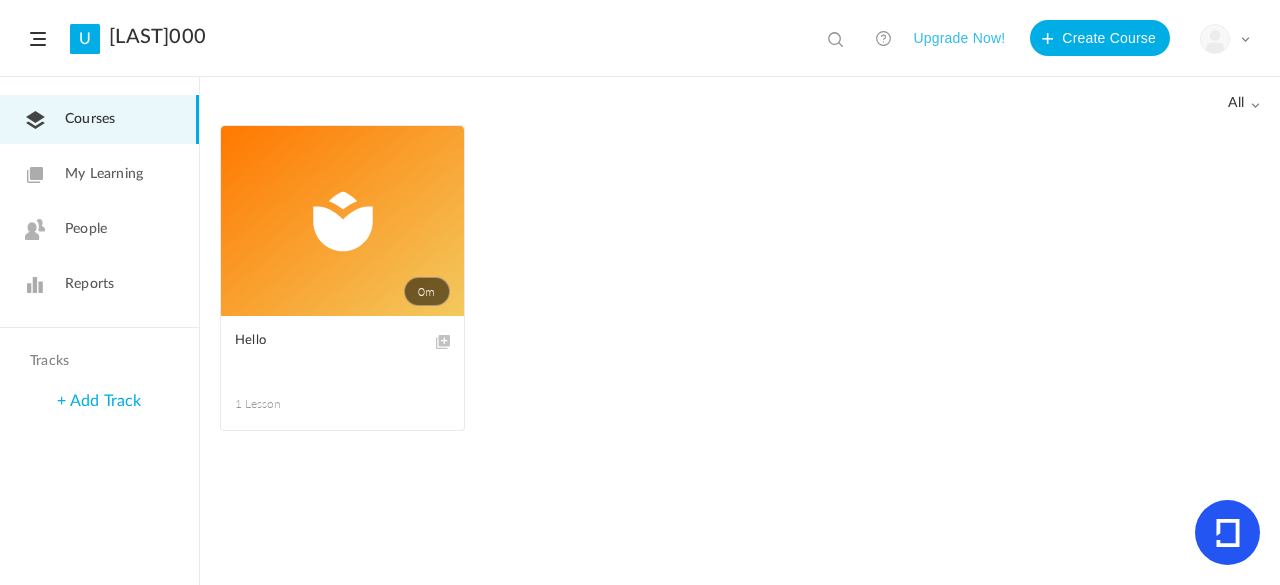click 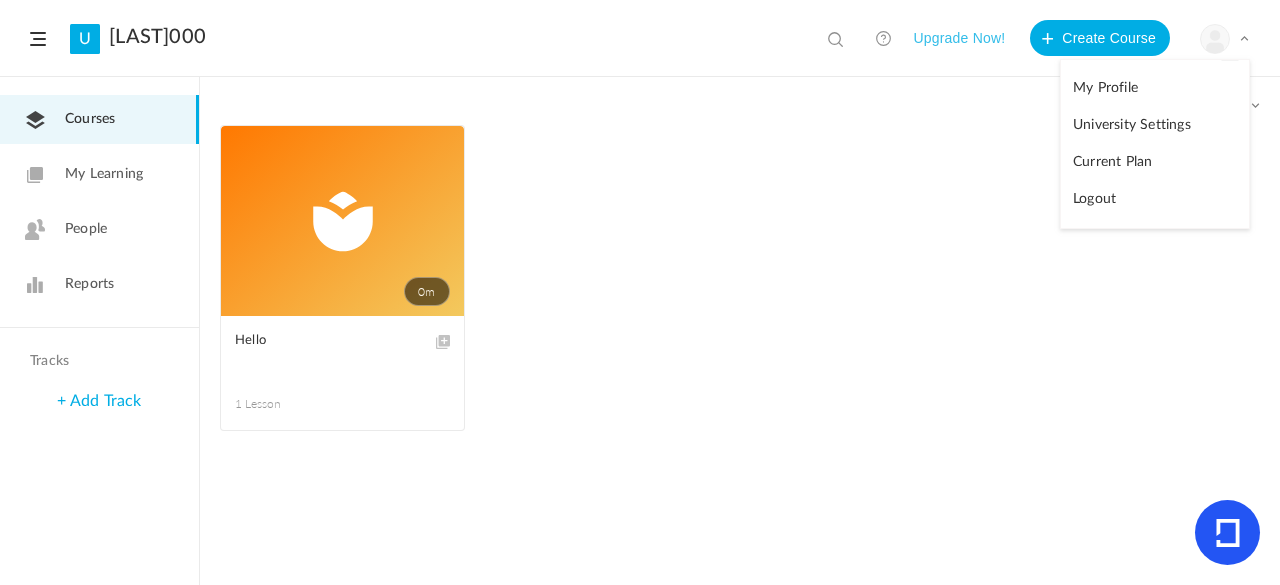 scroll, scrollTop: 0, scrollLeft: 0, axis: both 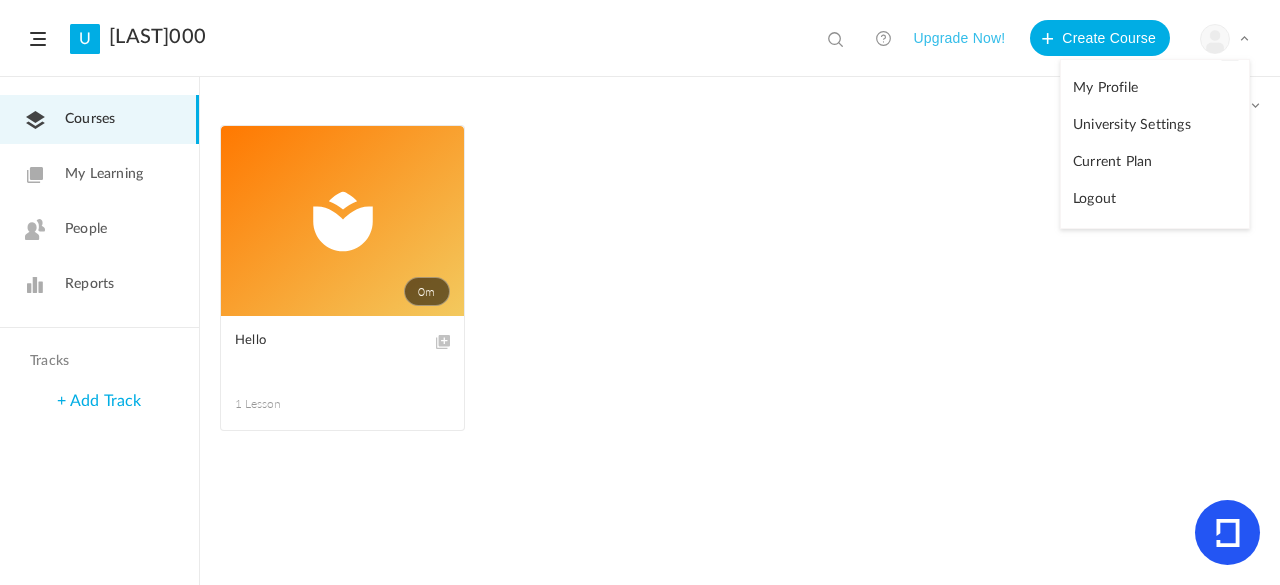 click on "Logout" 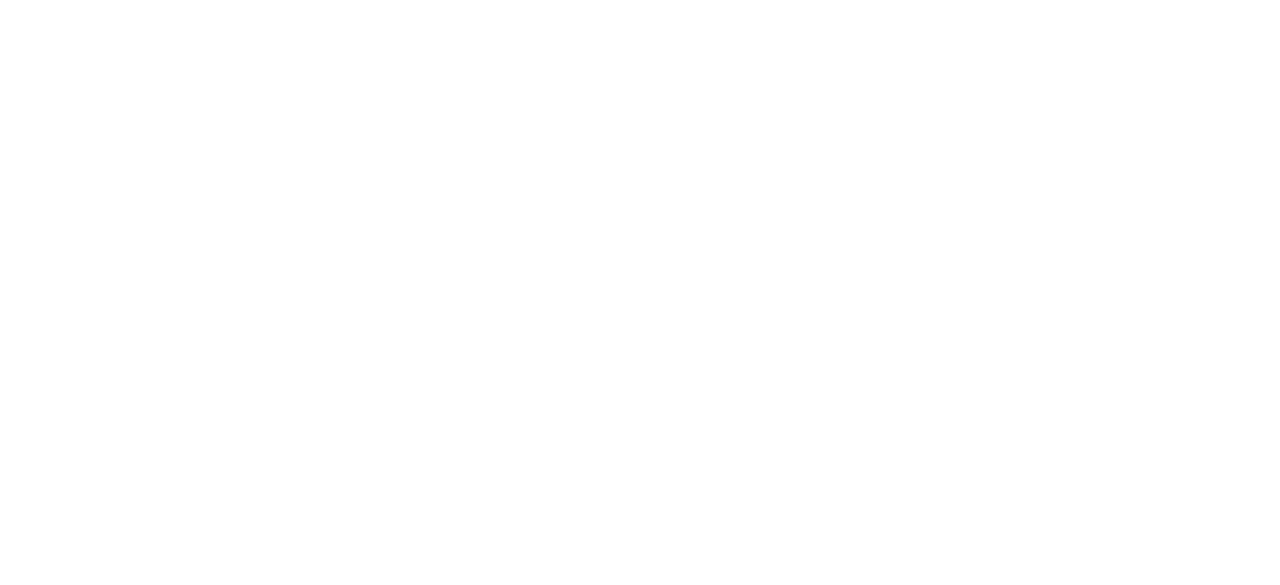 scroll, scrollTop: 0, scrollLeft: 0, axis: both 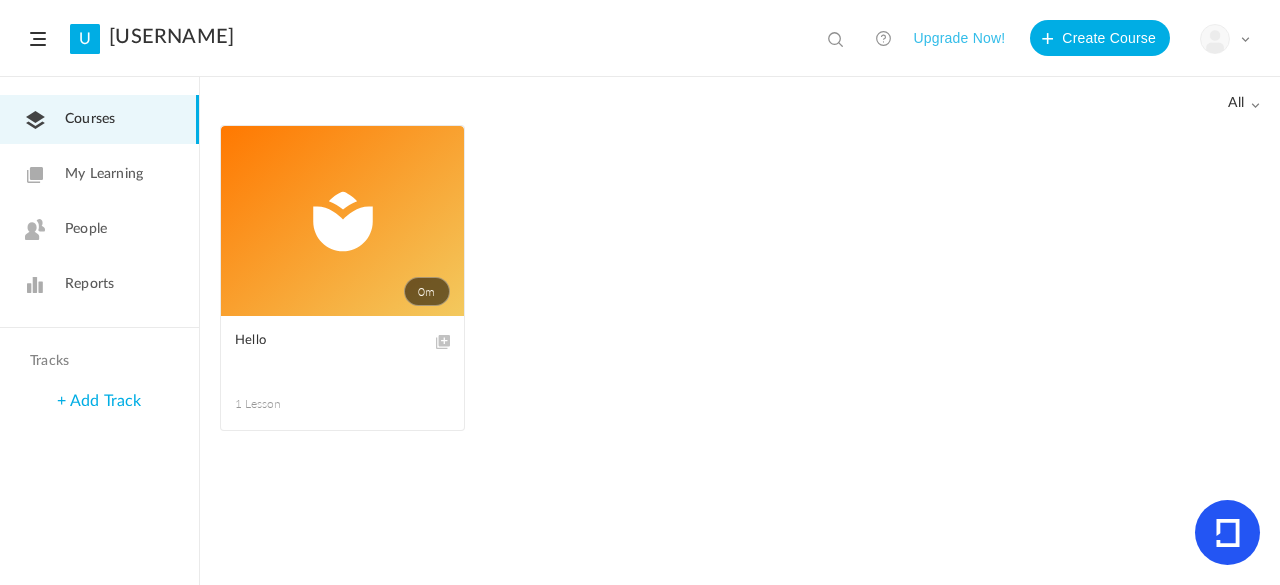click on "People" 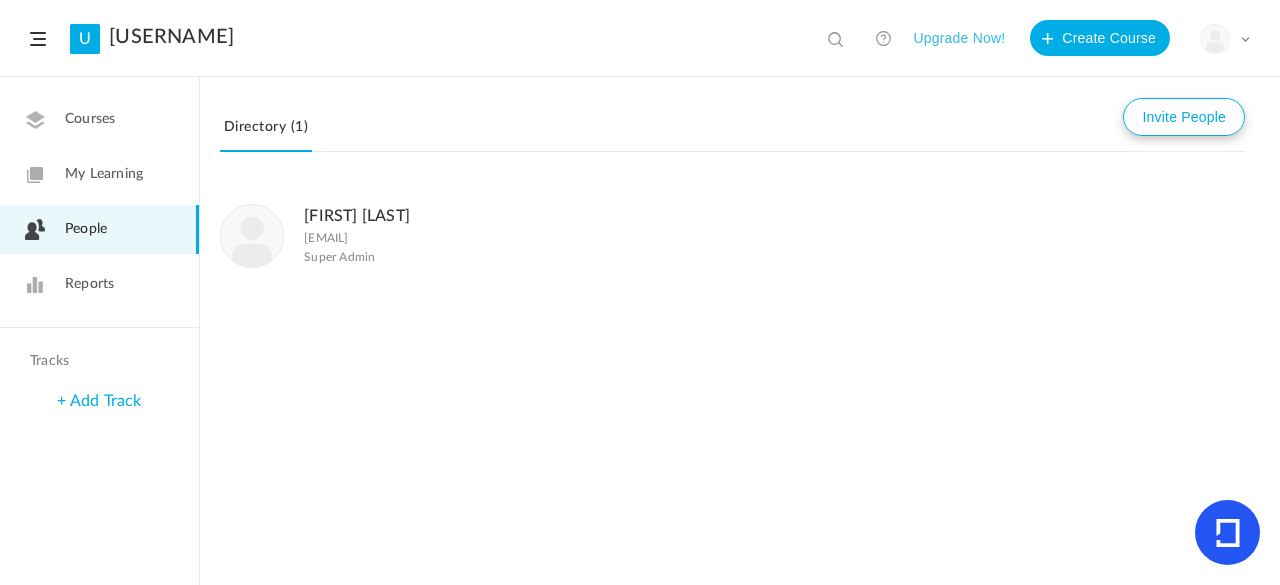 click on "Invite People" 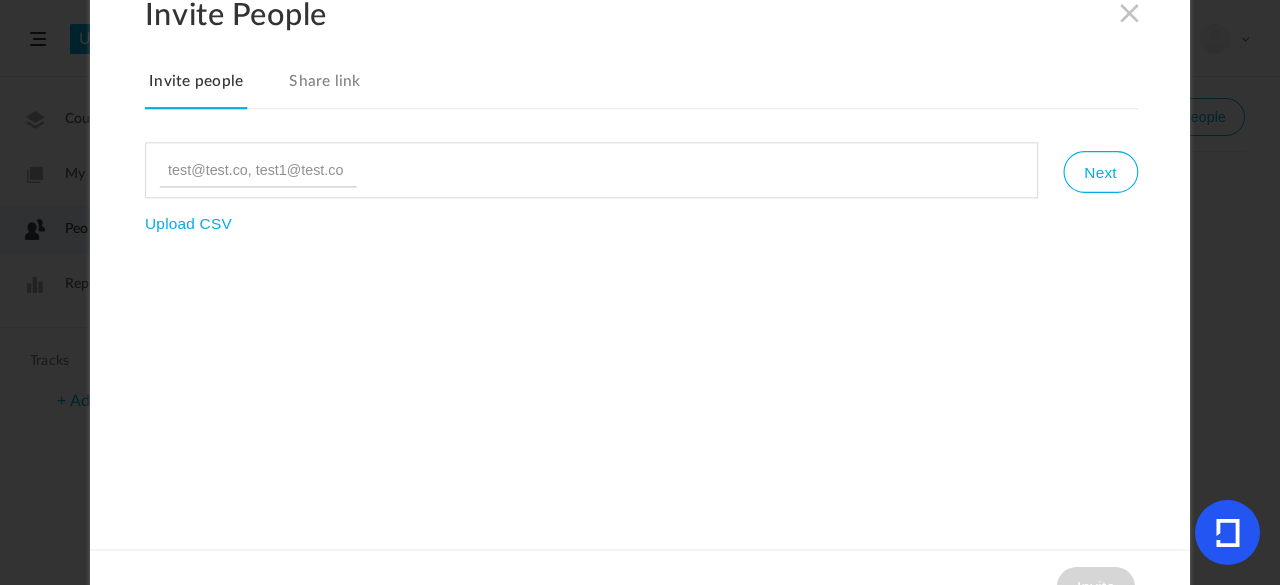 click on "Share link" at bounding box center (325, 88) 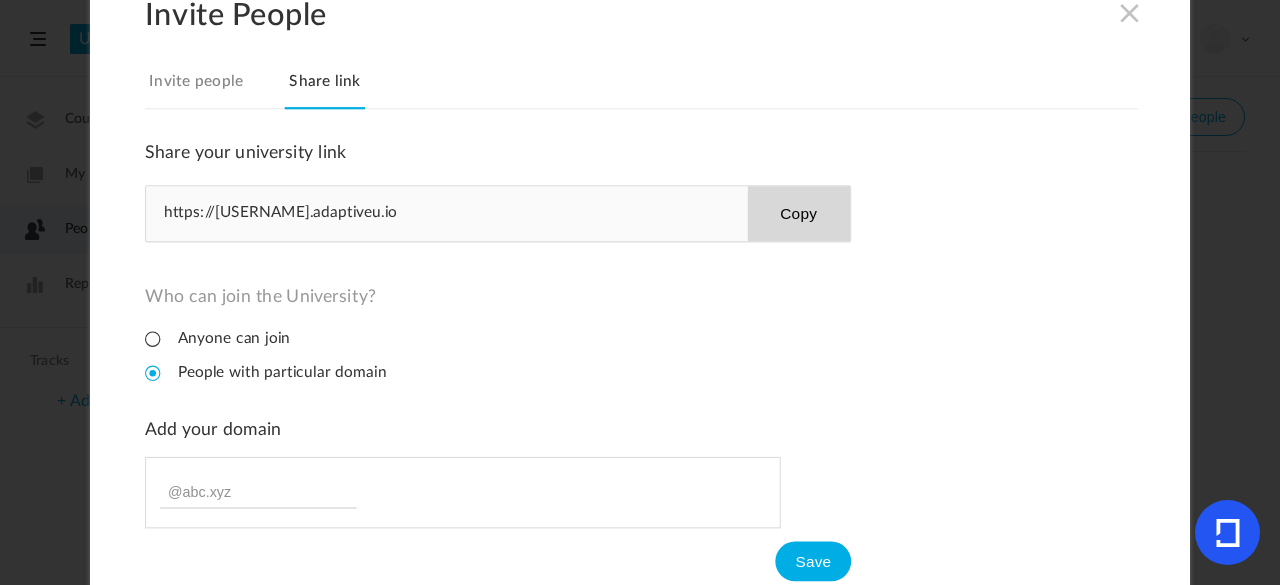 click on "https://kaur000.adaptiveu.io
Copy" at bounding box center (498, 213) 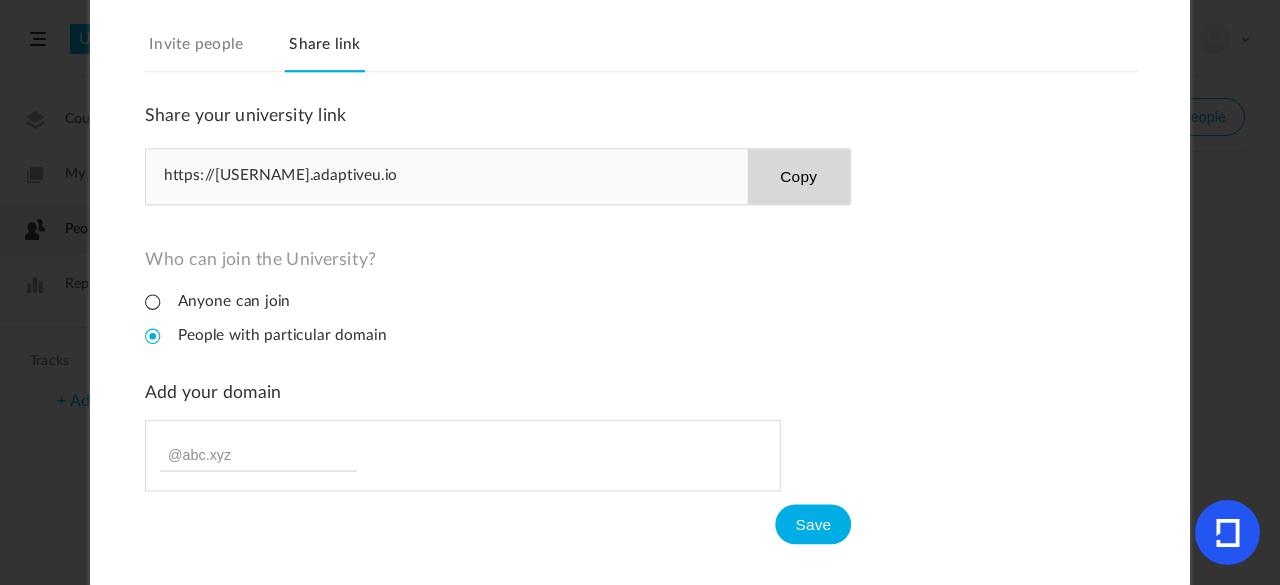 scroll, scrollTop: 0, scrollLeft: 0, axis: both 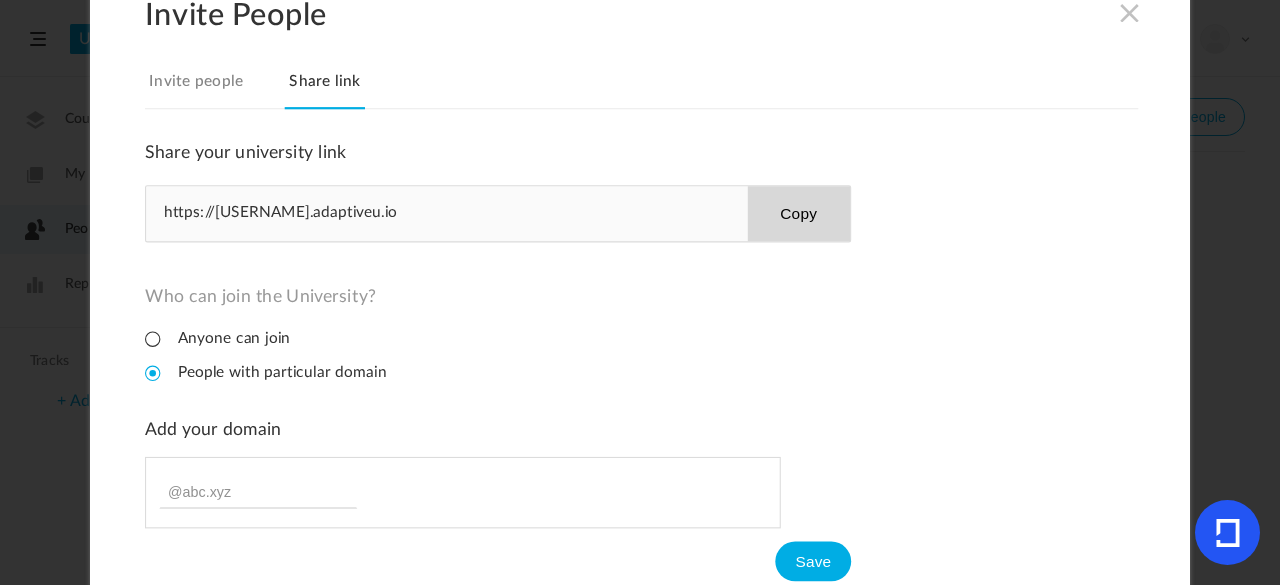 click at bounding box center [1130, 12] 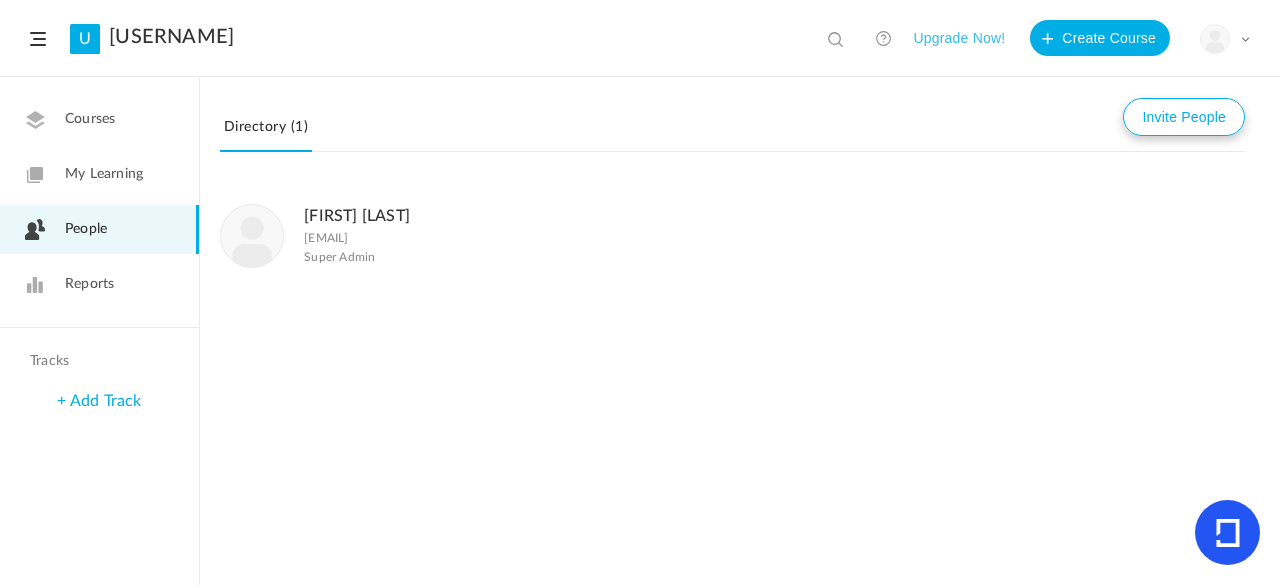 click on "Invite People" 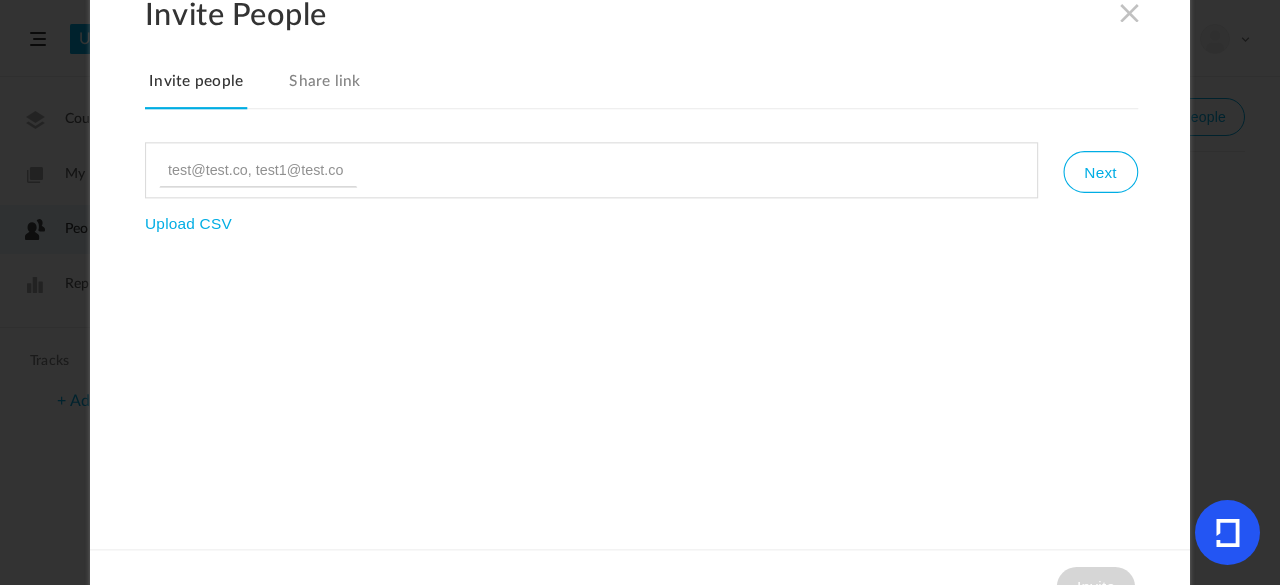 click at bounding box center (1130, 12) 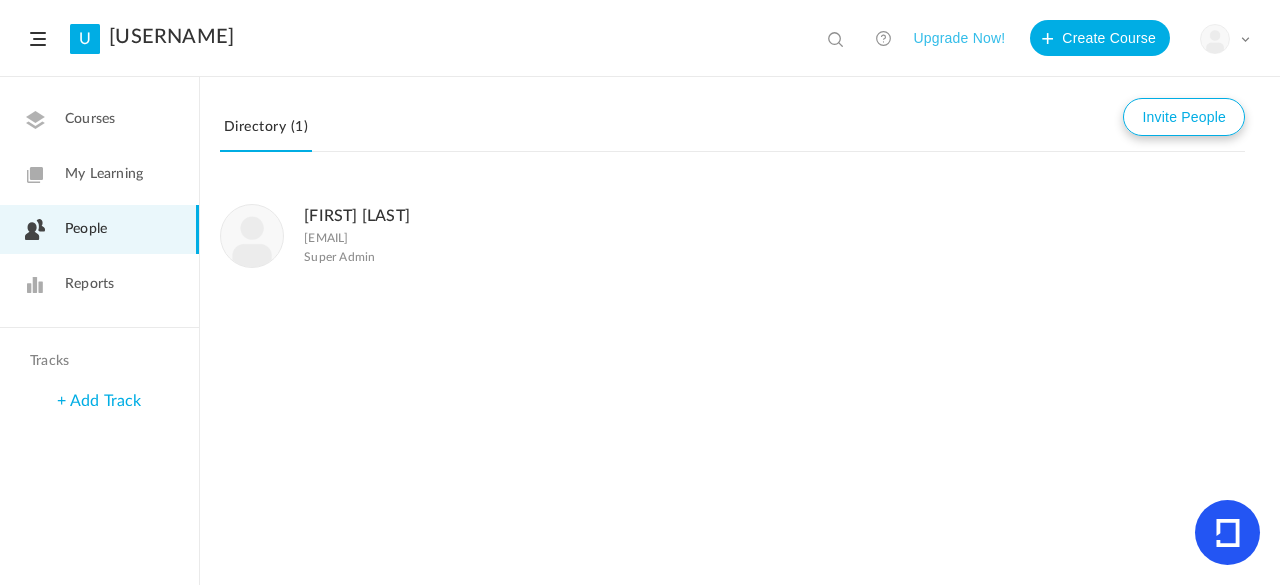 click on "Invite People" 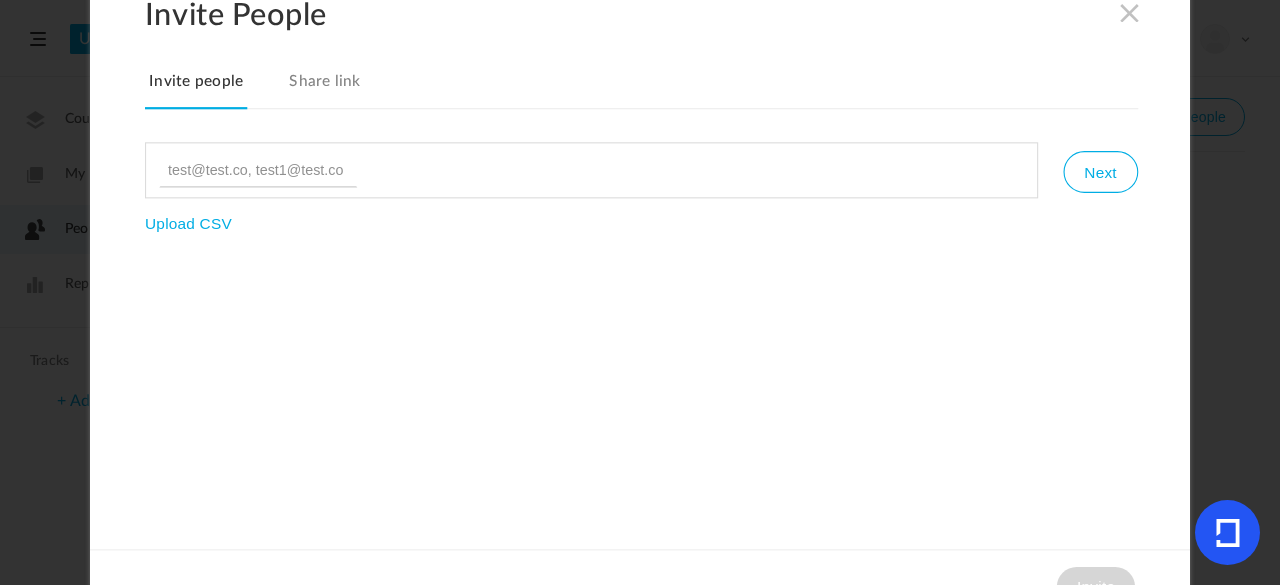 click on "Share link" at bounding box center (325, 88) 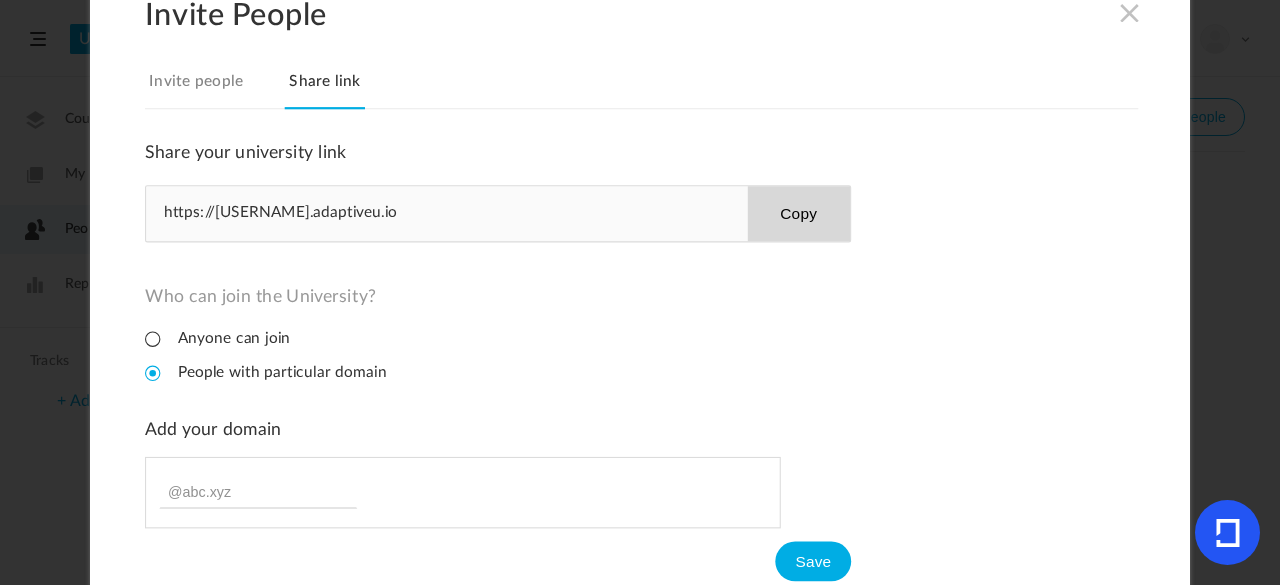 click on "Copy" at bounding box center [798, 213] 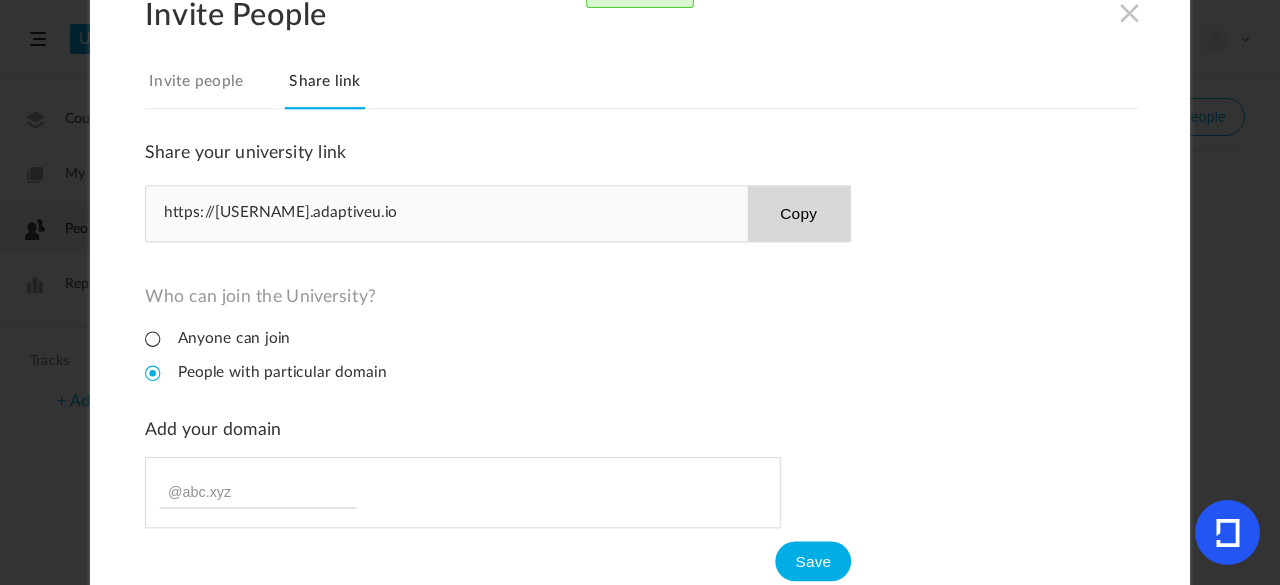 click on "Copy" at bounding box center (798, 213) 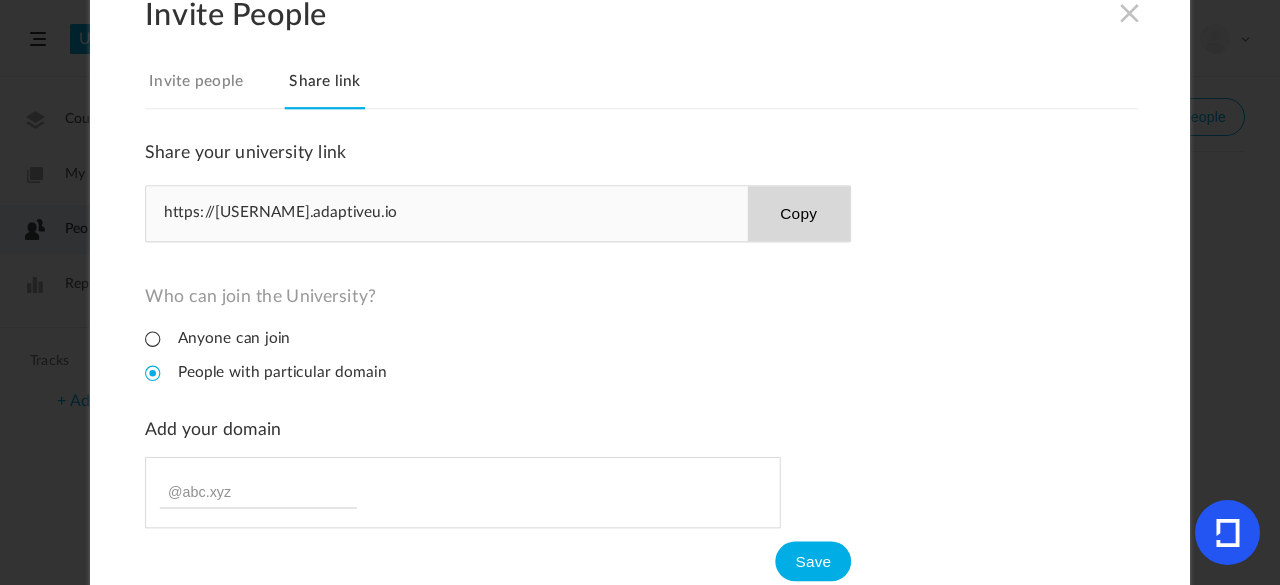 click at bounding box center (1130, 12) 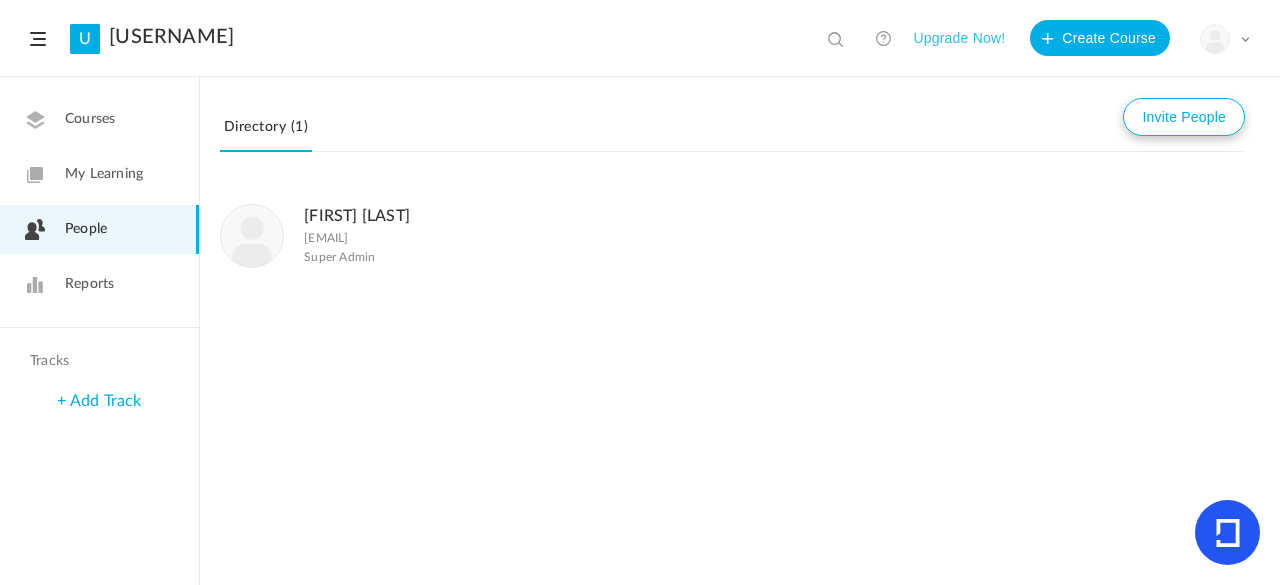 click on "Invite People" 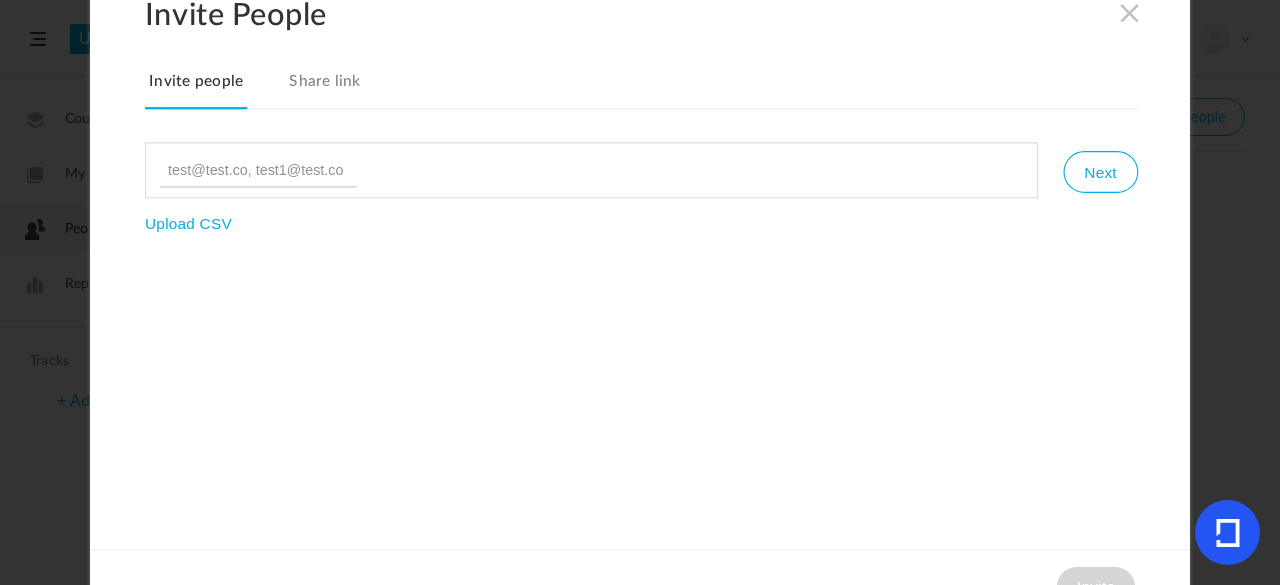 click on "Share link" at bounding box center (325, 88) 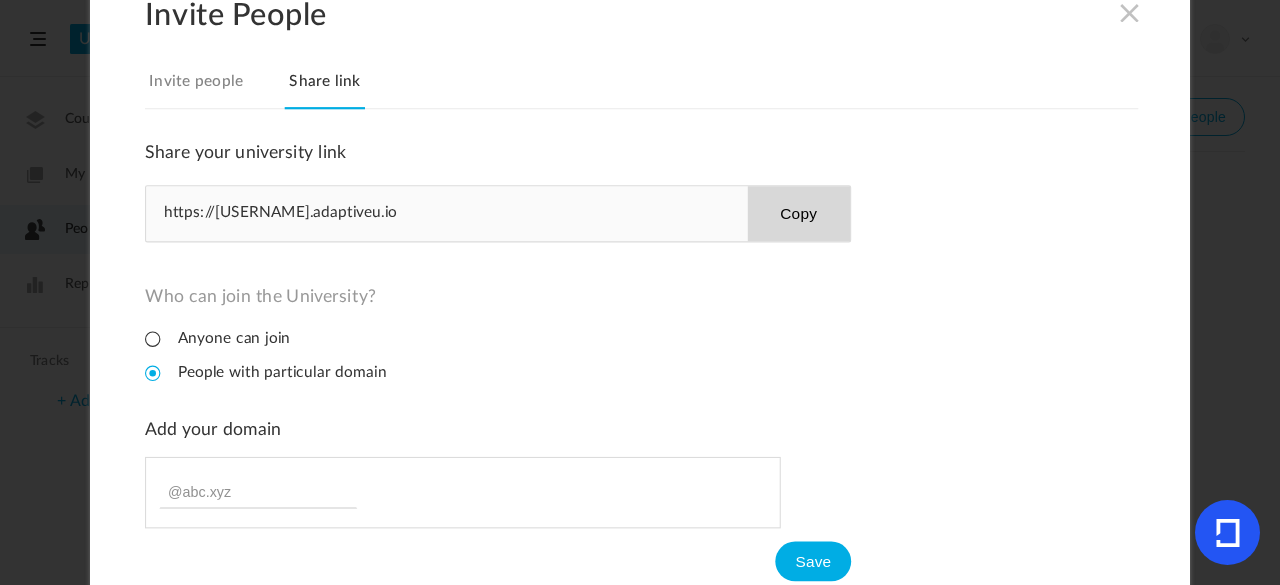 click on "Copy" at bounding box center [798, 213] 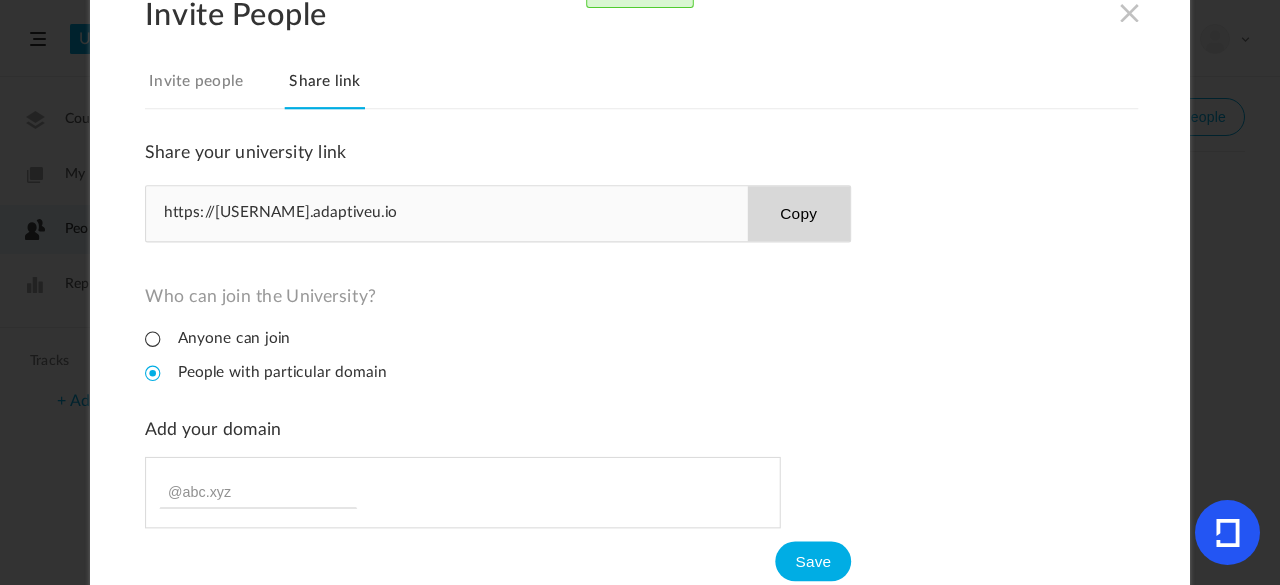 click at bounding box center [1130, 12] 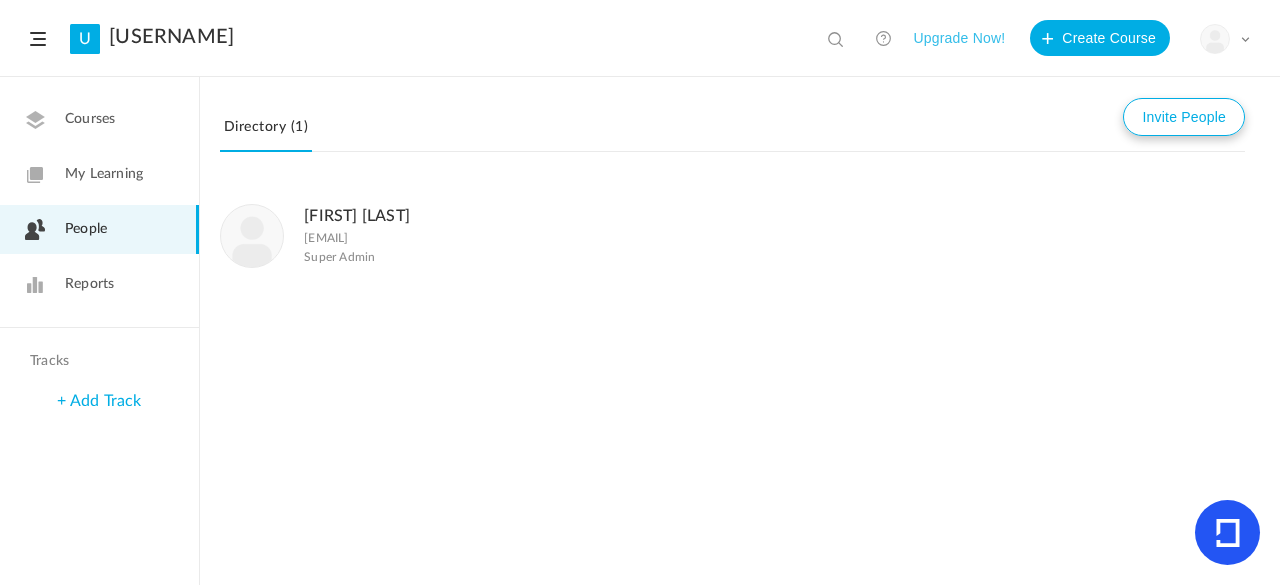click on "Invite People" 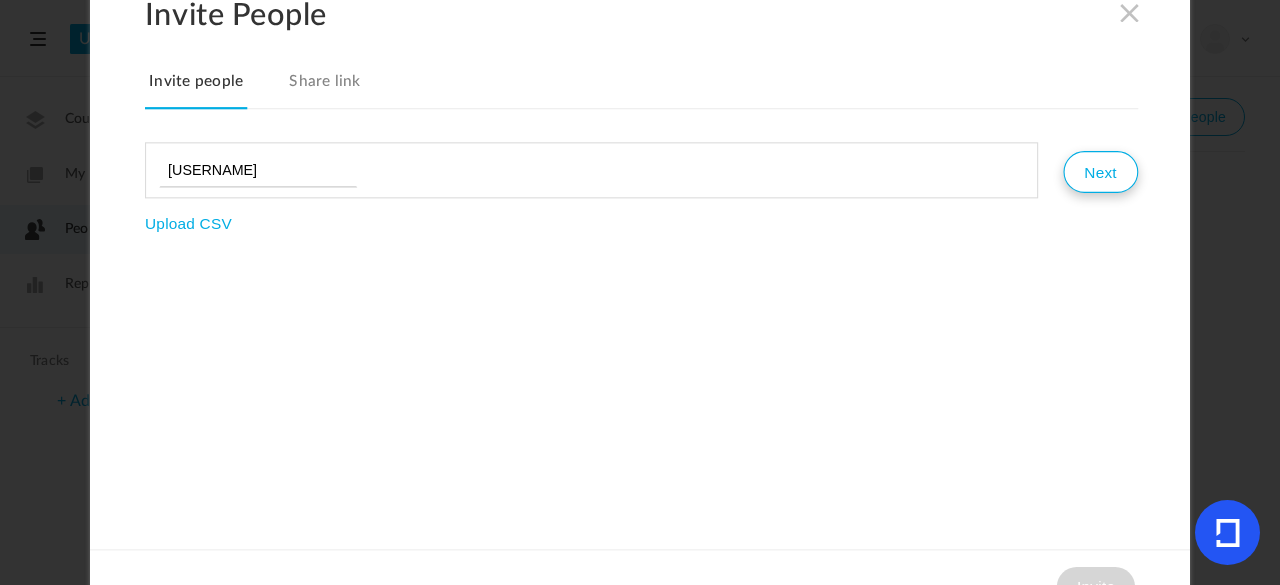 click on "Next" at bounding box center (1100, 172) 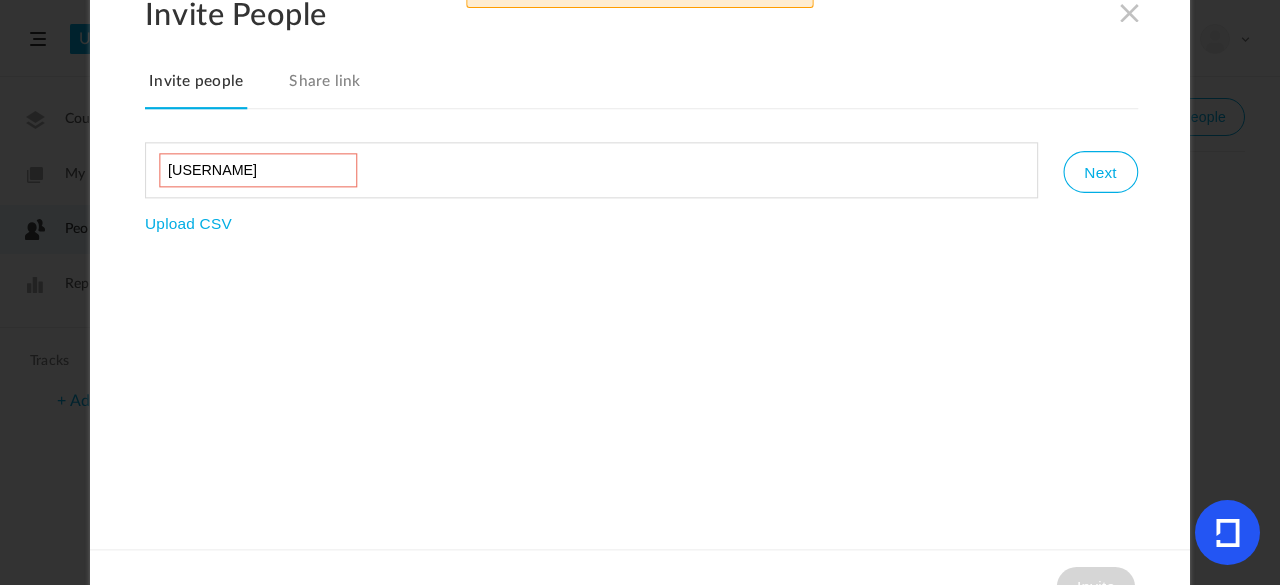 click on "singh100" at bounding box center (258, 170) 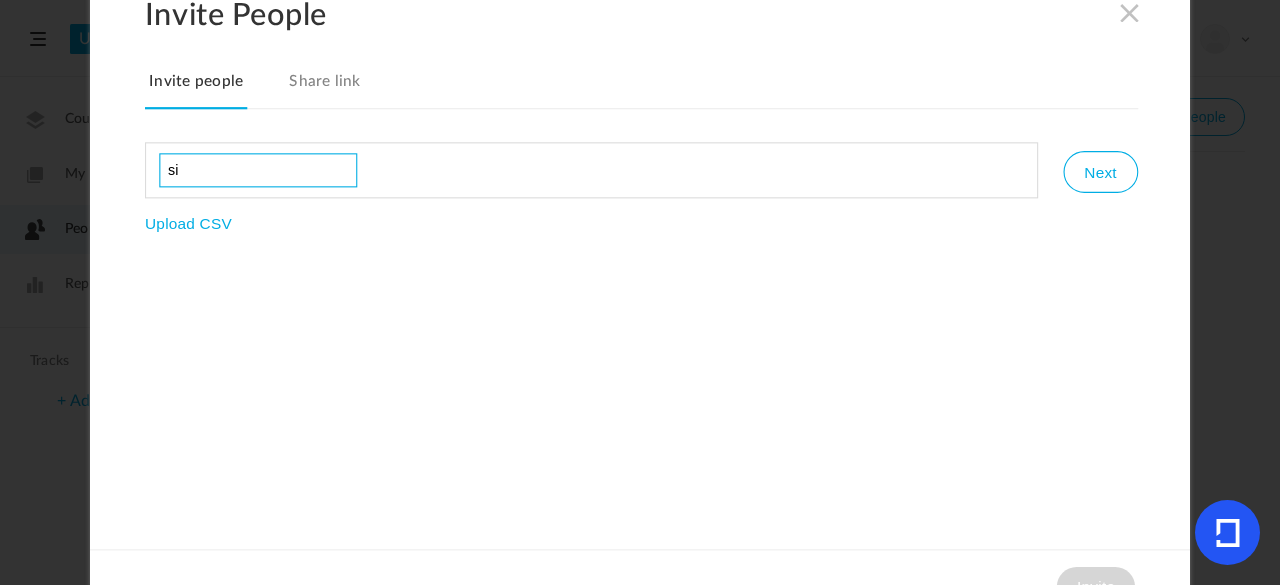 type on "s" 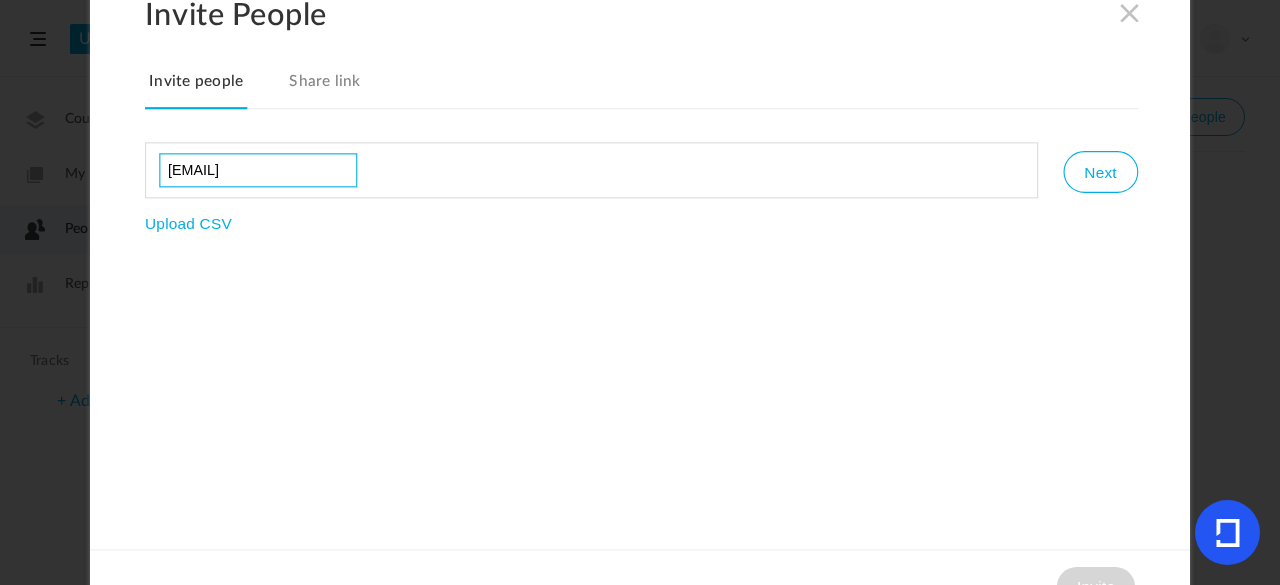 type on "hey100@getnada.com" 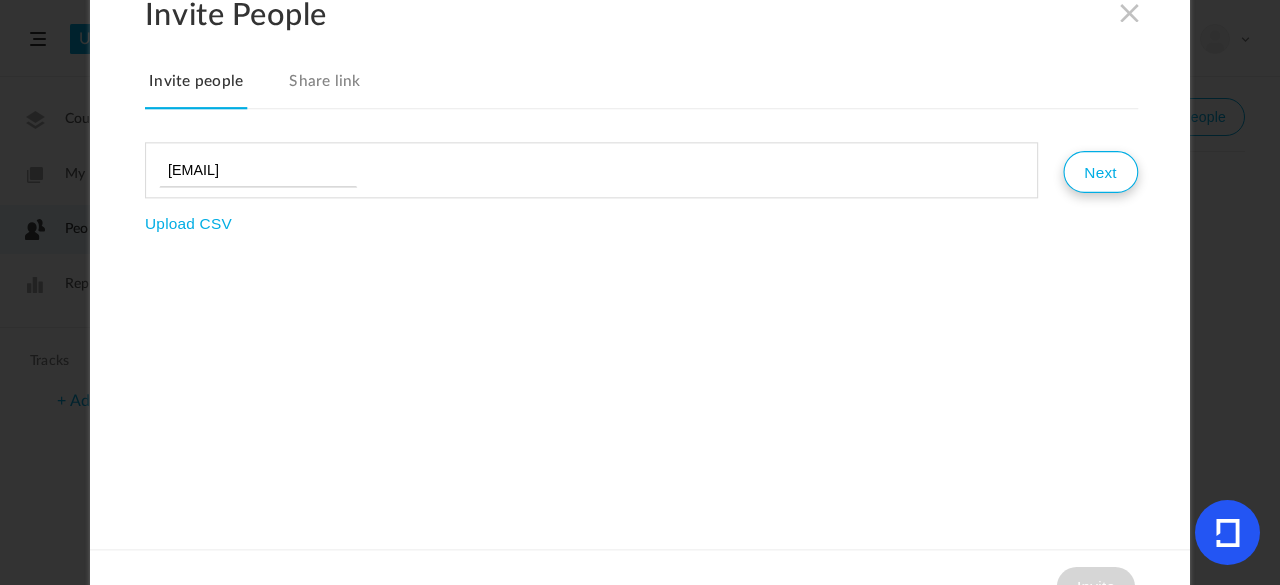 click on "Next" at bounding box center [1100, 172] 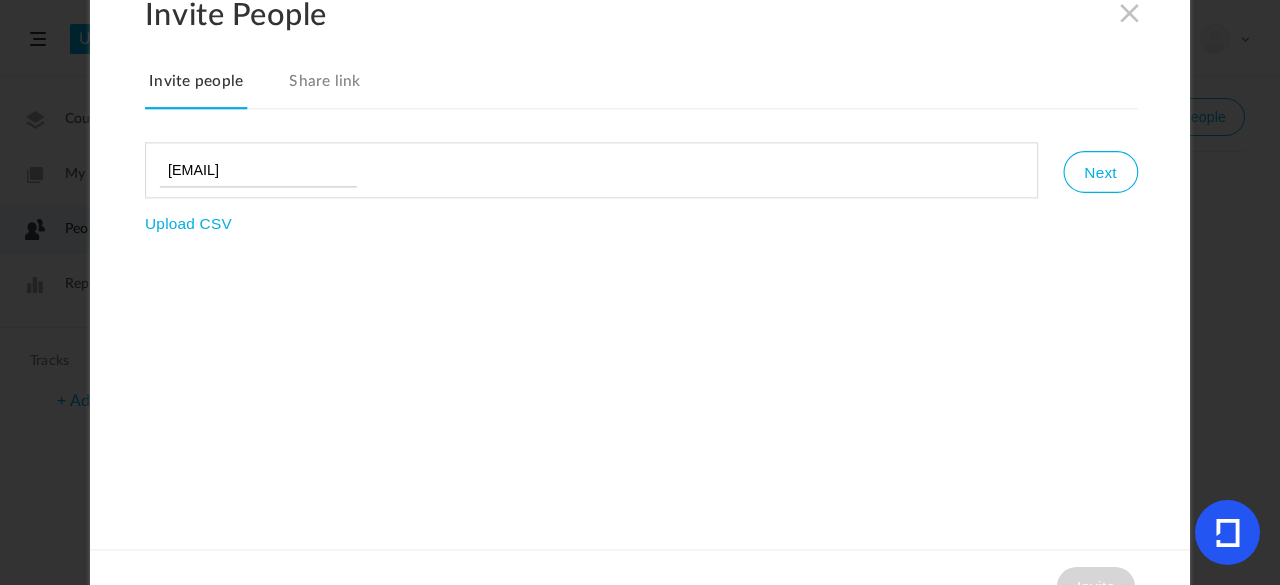 type 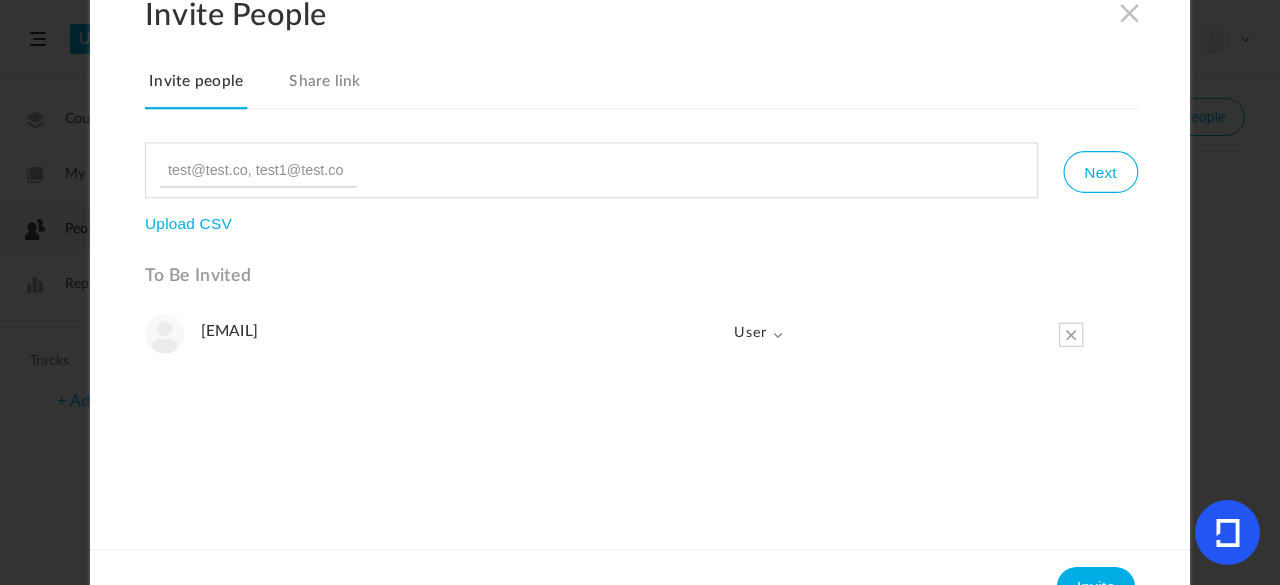 click at bounding box center [778, 334] 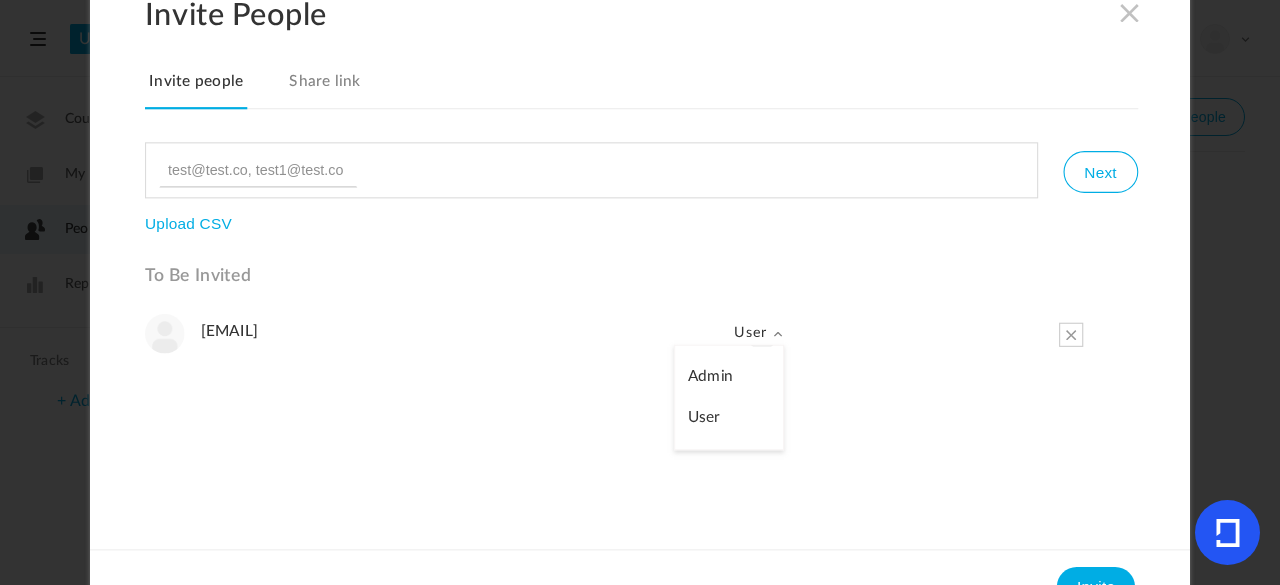 click at bounding box center [778, 334] 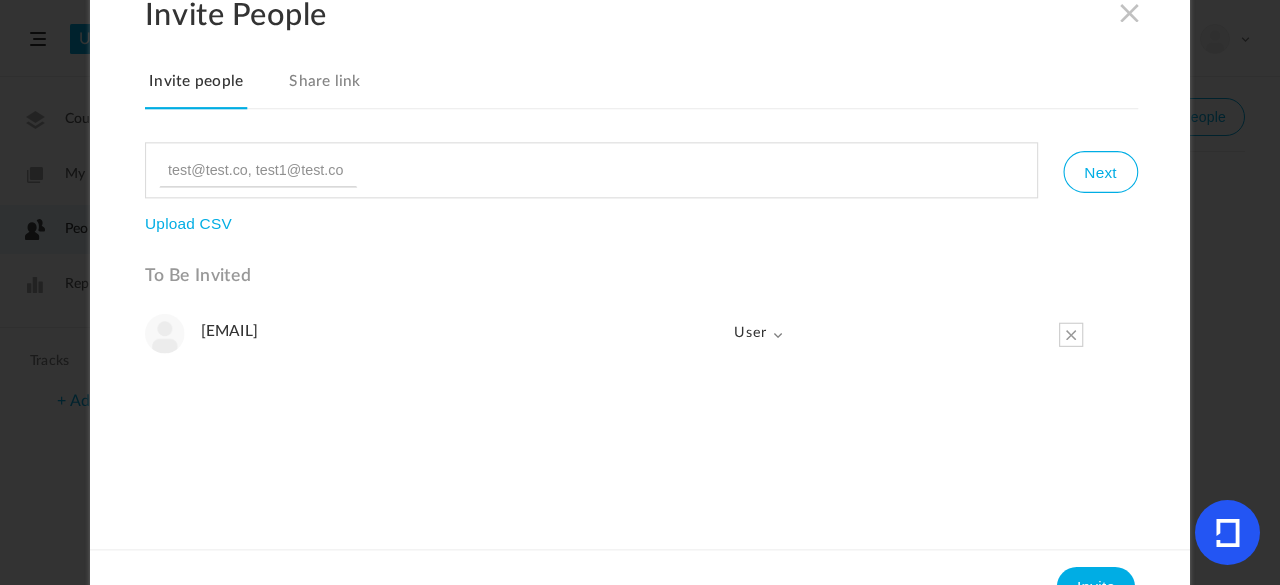 scroll, scrollTop: 37, scrollLeft: 0, axis: vertical 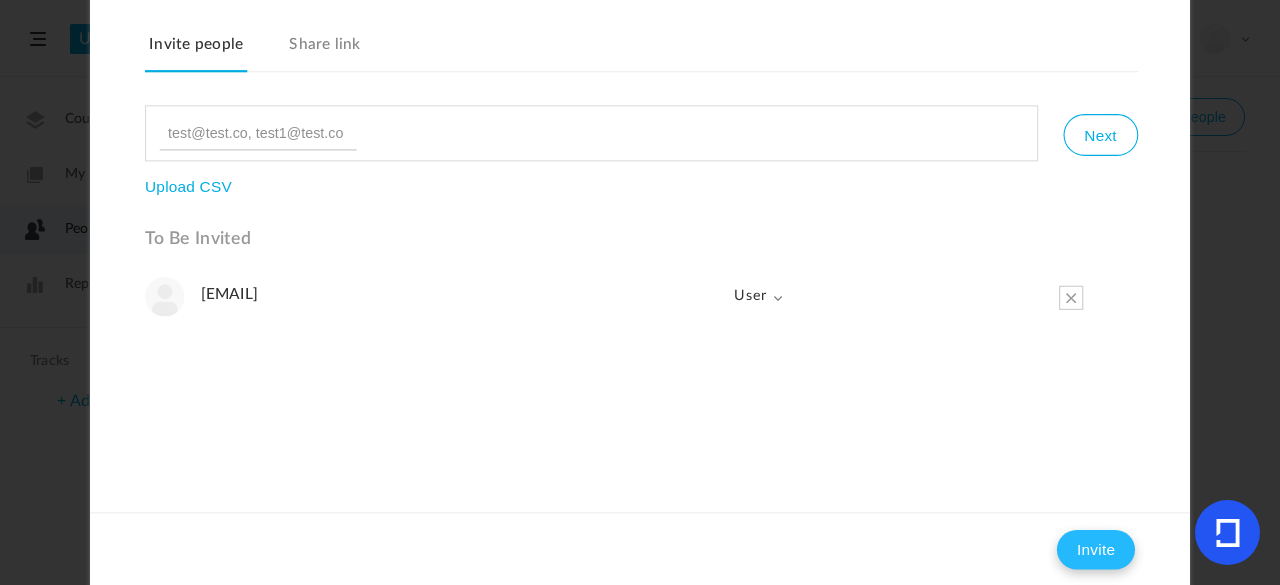 click on "Invite" at bounding box center (1096, 549) 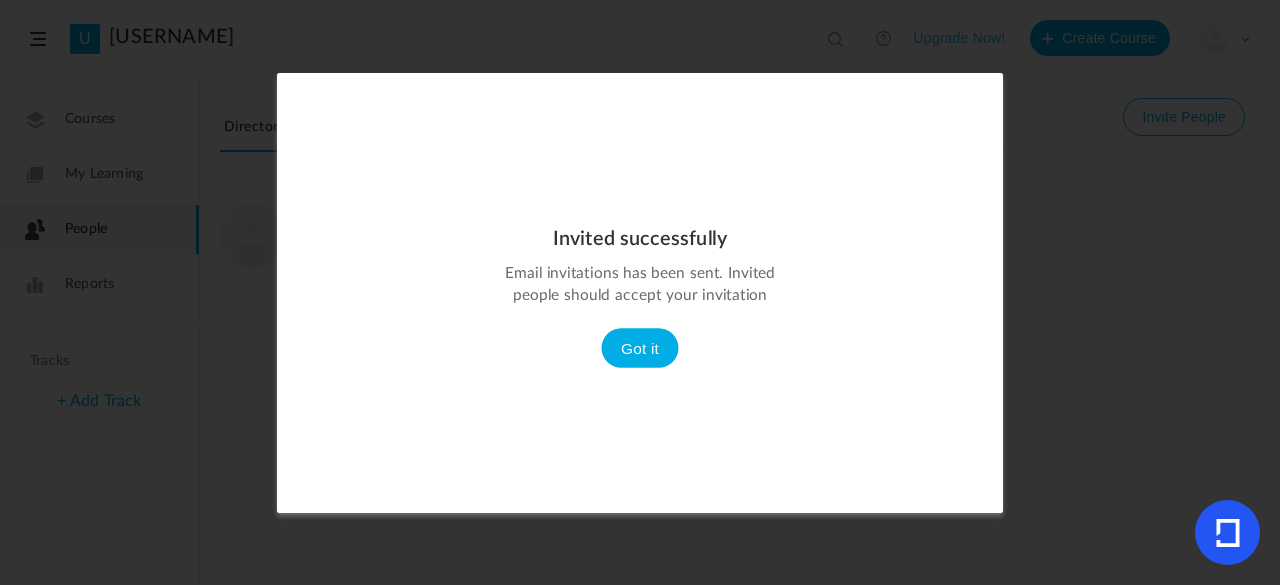 scroll, scrollTop: 0, scrollLeft: 0, axis: both 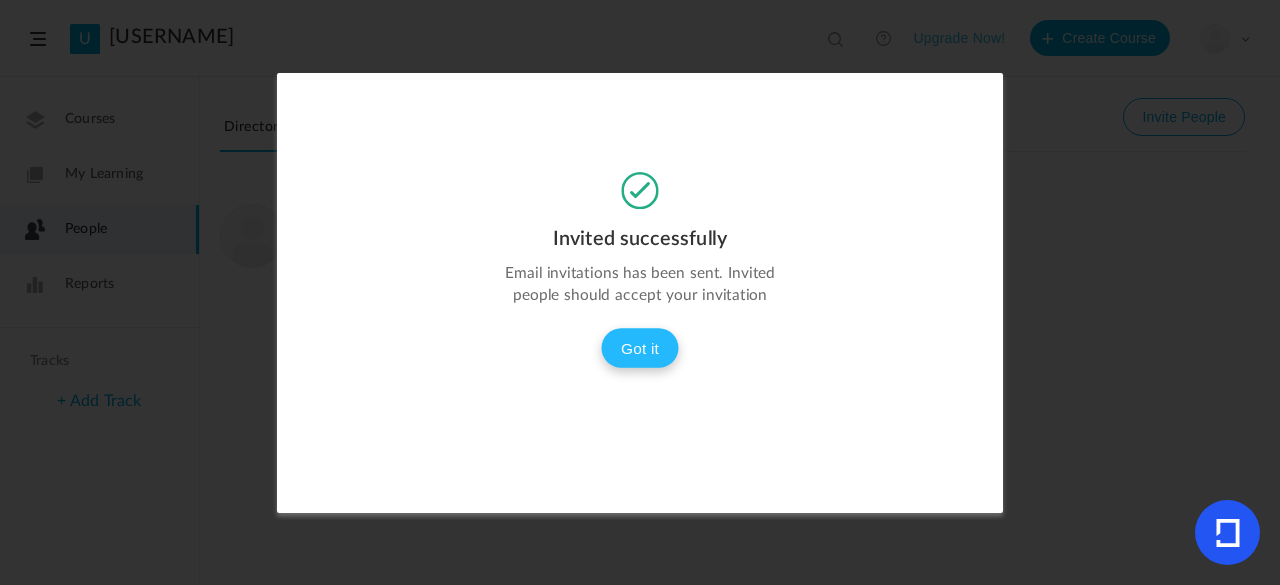 click on "Got it" at bounding box center (640, 348) 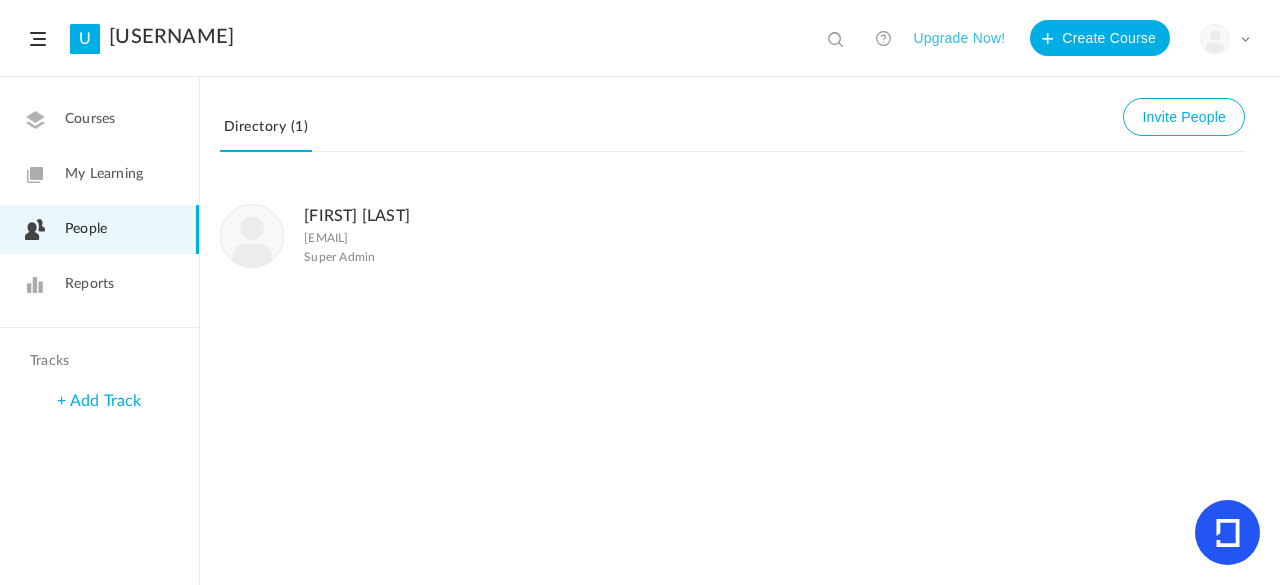 click on "Reports" 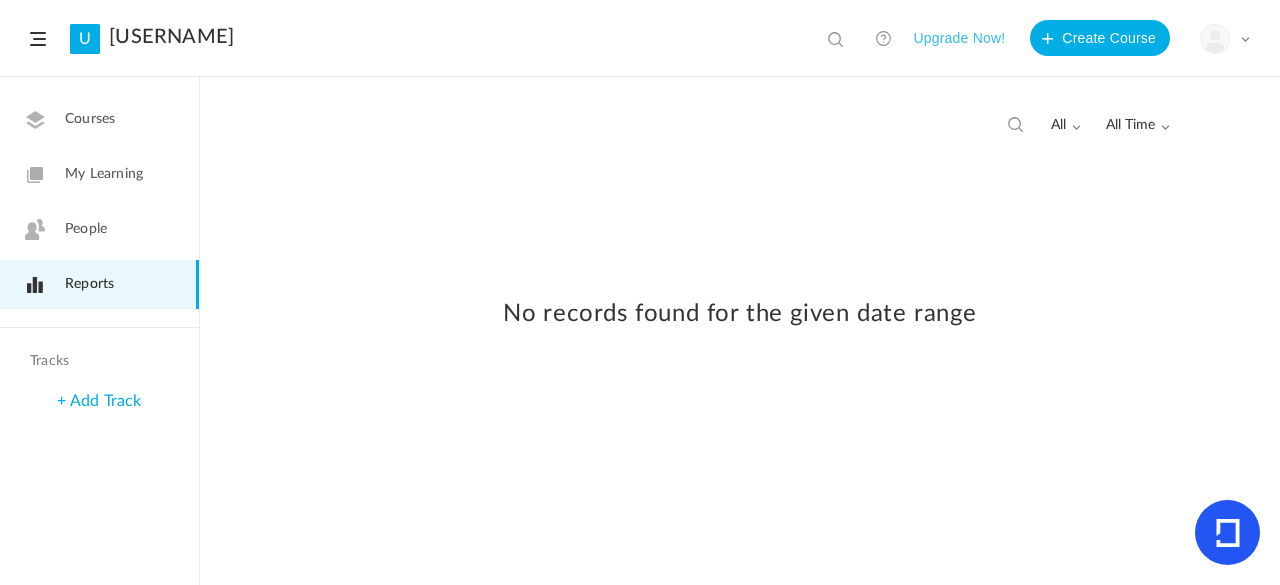 click on "People" 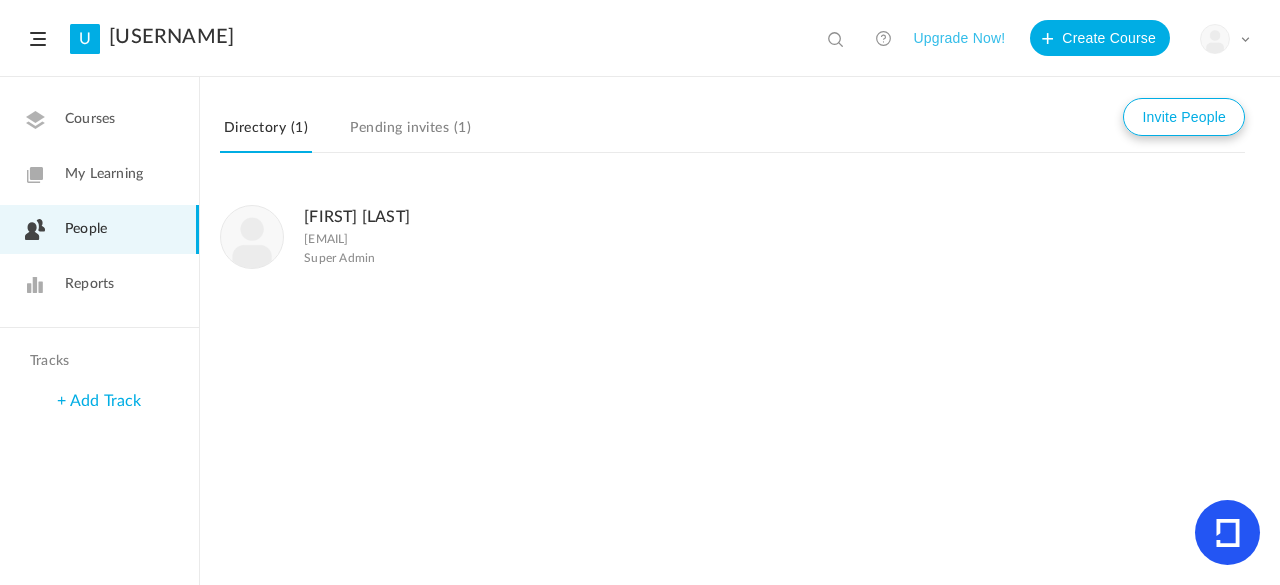 click on "Invite People" 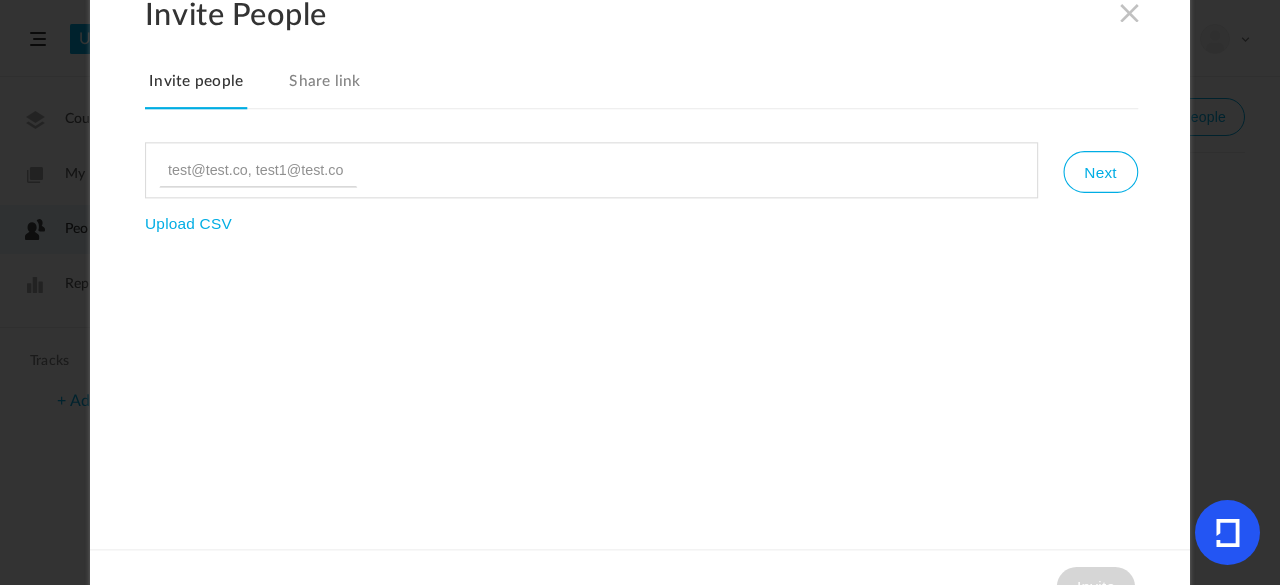 click at bounding box center (1130, 12) 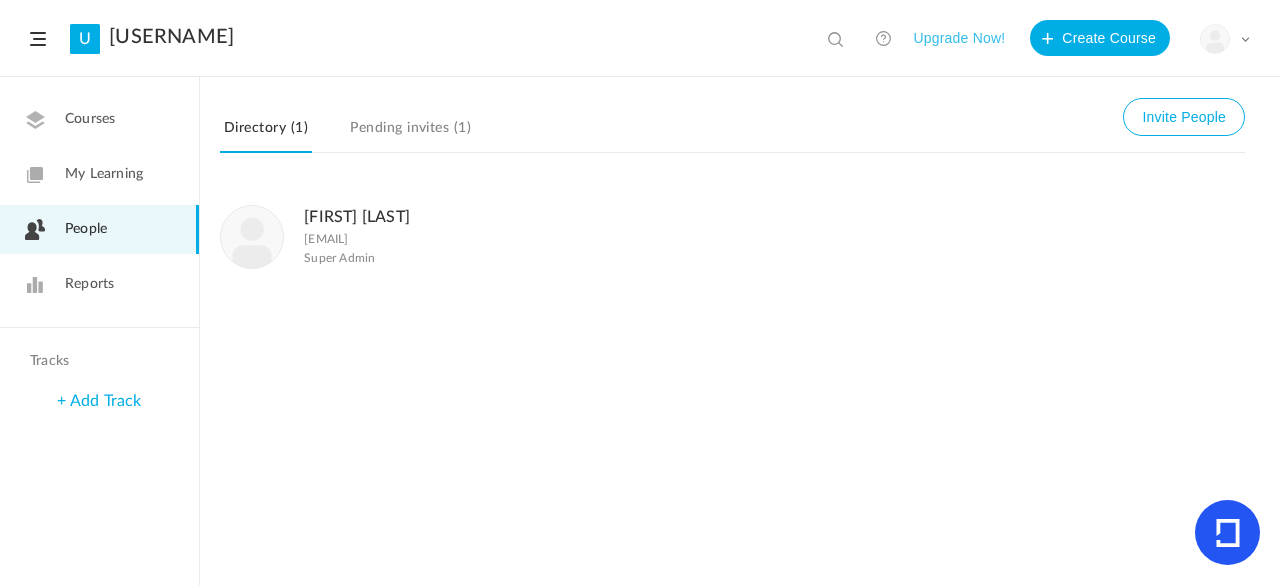 click on "Pending invites (1)" 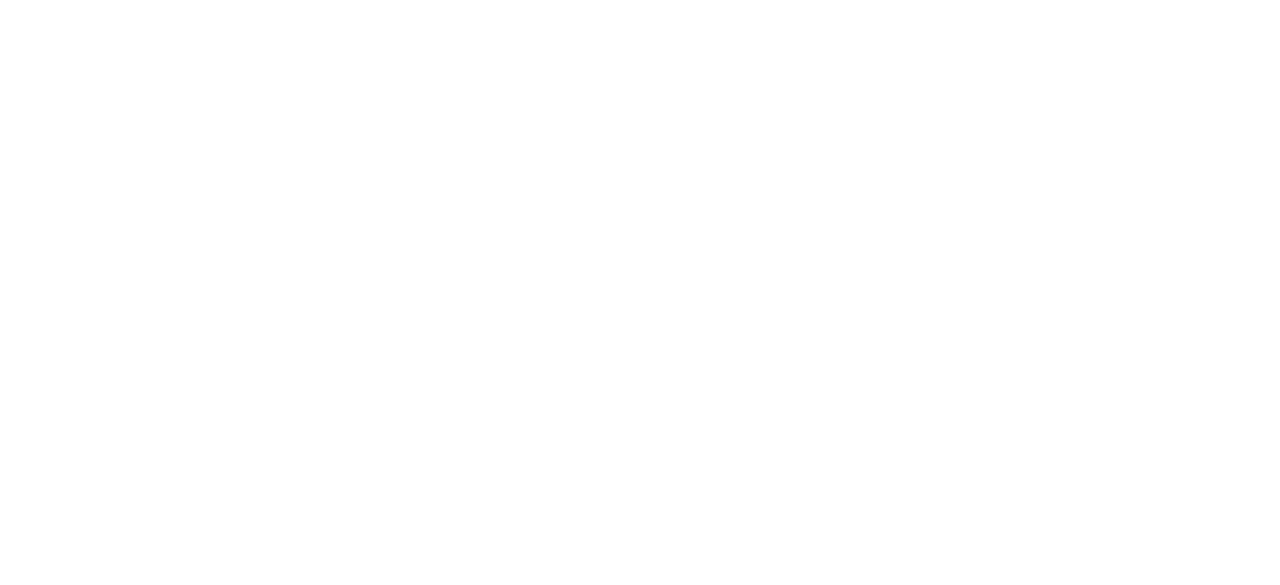 scroll, scrollTop: 0, scrollLeft: 0, axis: both 